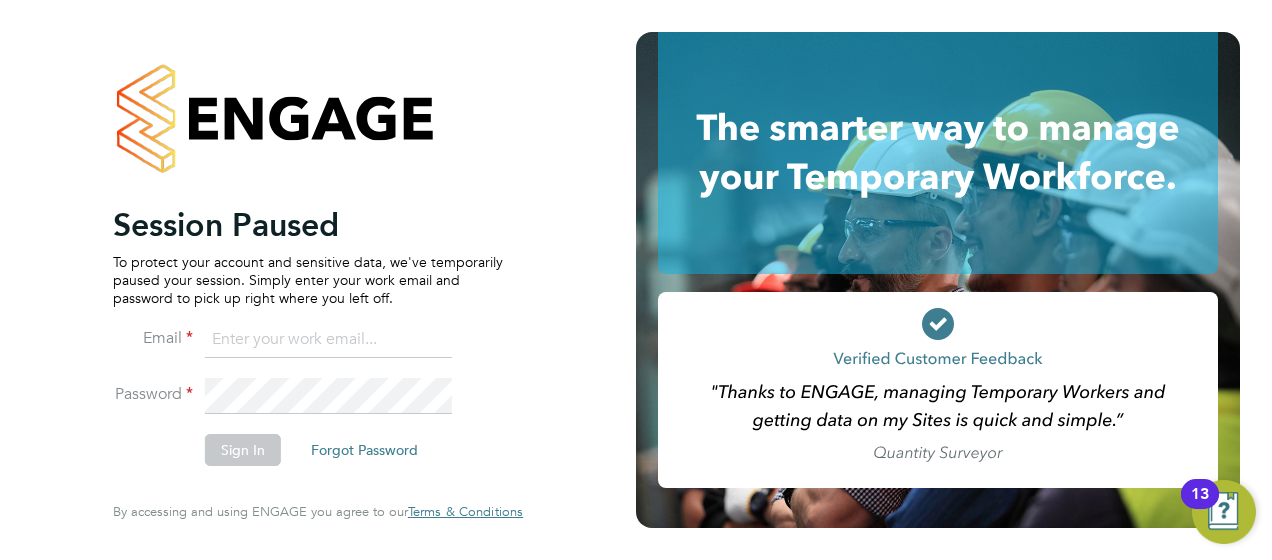 scroll, scrollTop: 0, scrollLeft: 0, axis: both 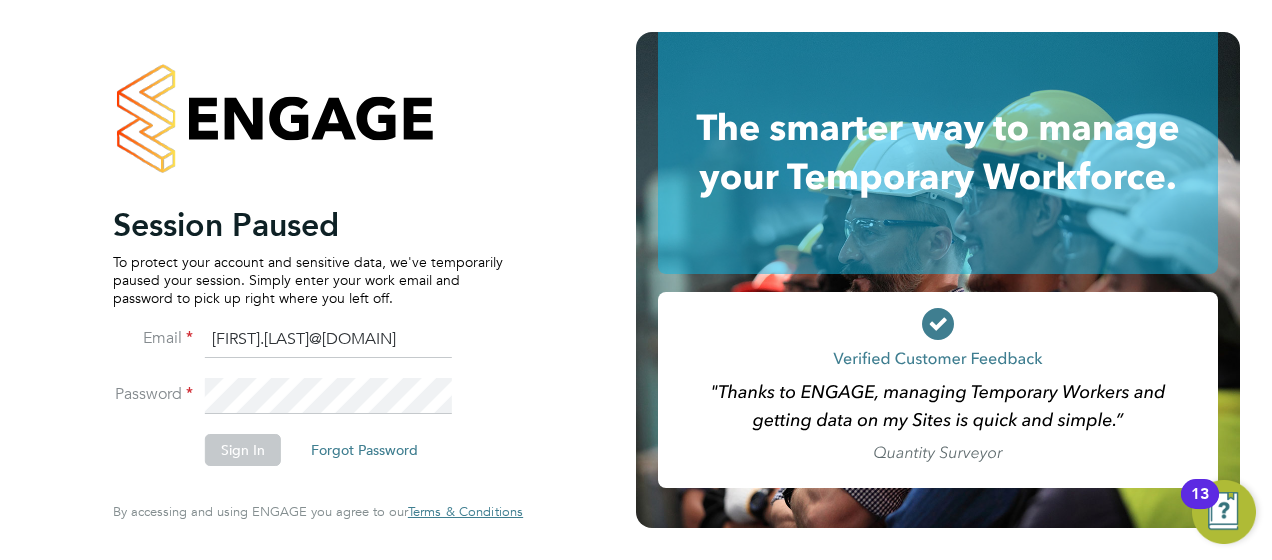 type on "Nicholas.morgan@hays.com" 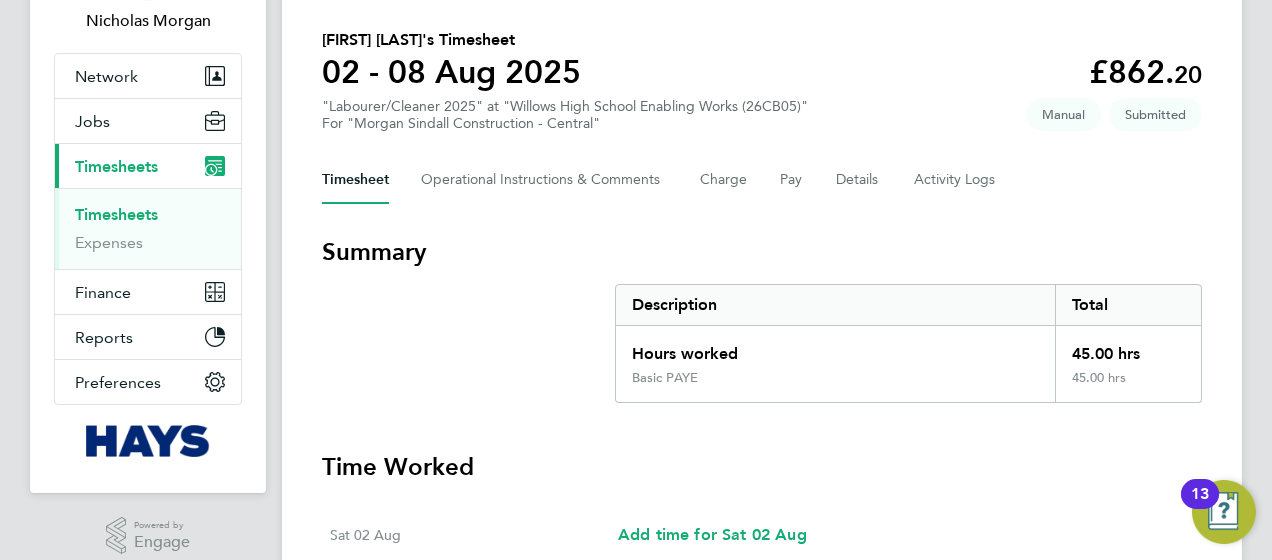 scroll, scrollTop: 21, scrollLeft: 0, axis: vertical 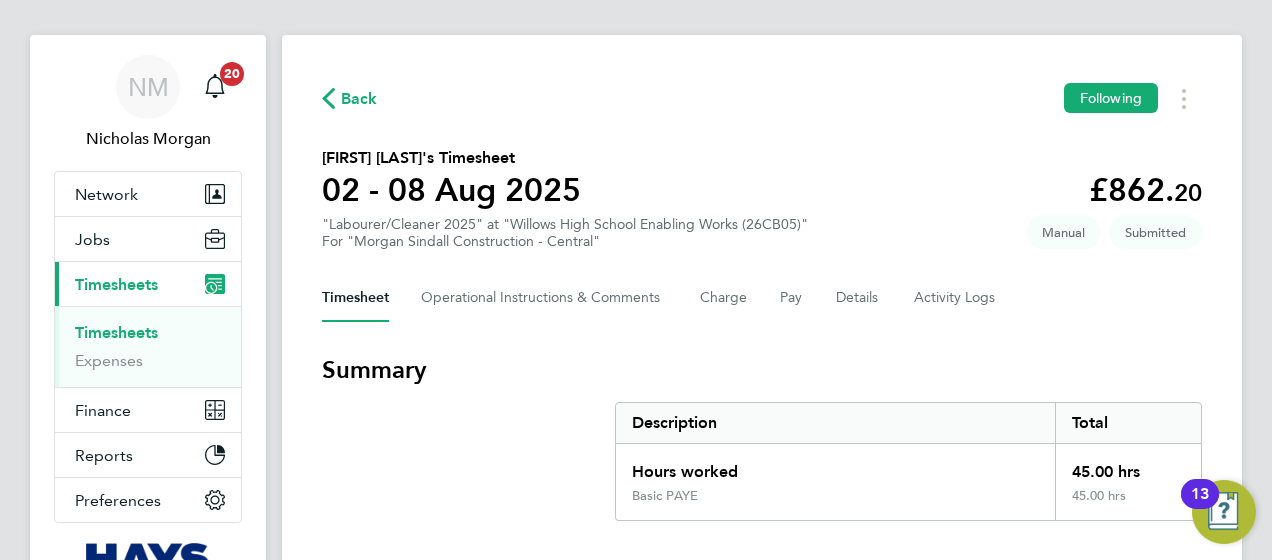 click on "Back" 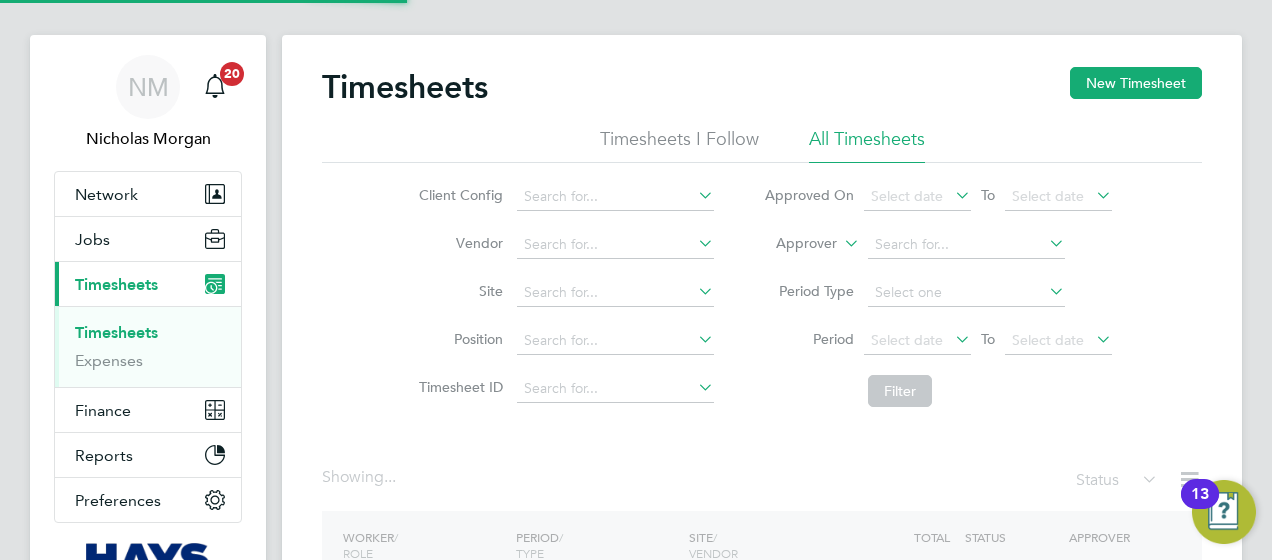 scroll, scrollTop: 0, scrollLeft: 0, axis: both 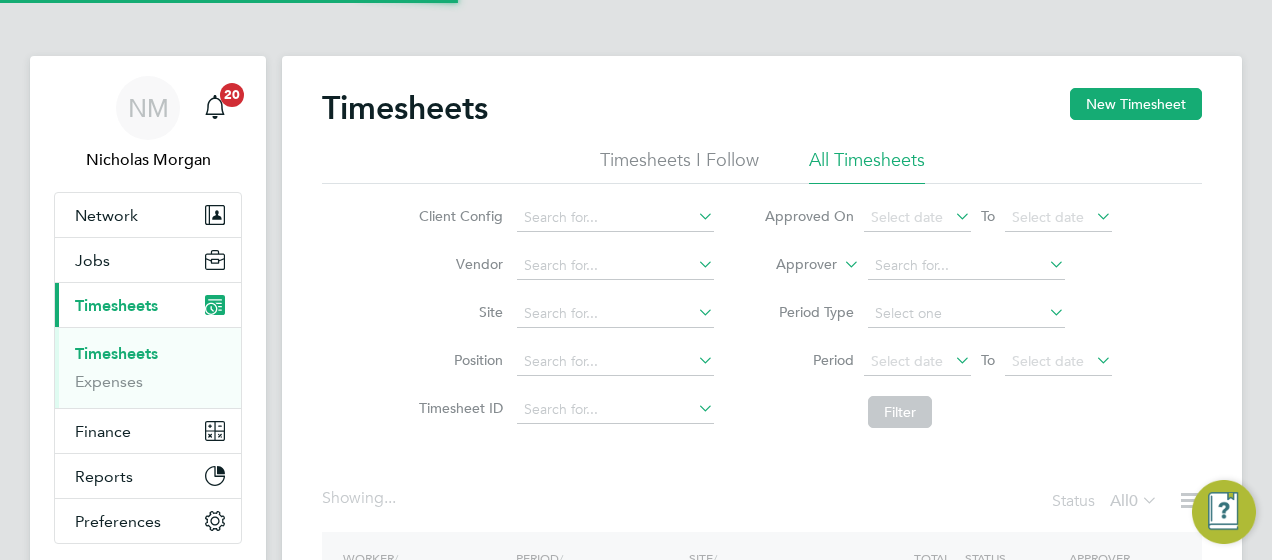 click on "Approver" 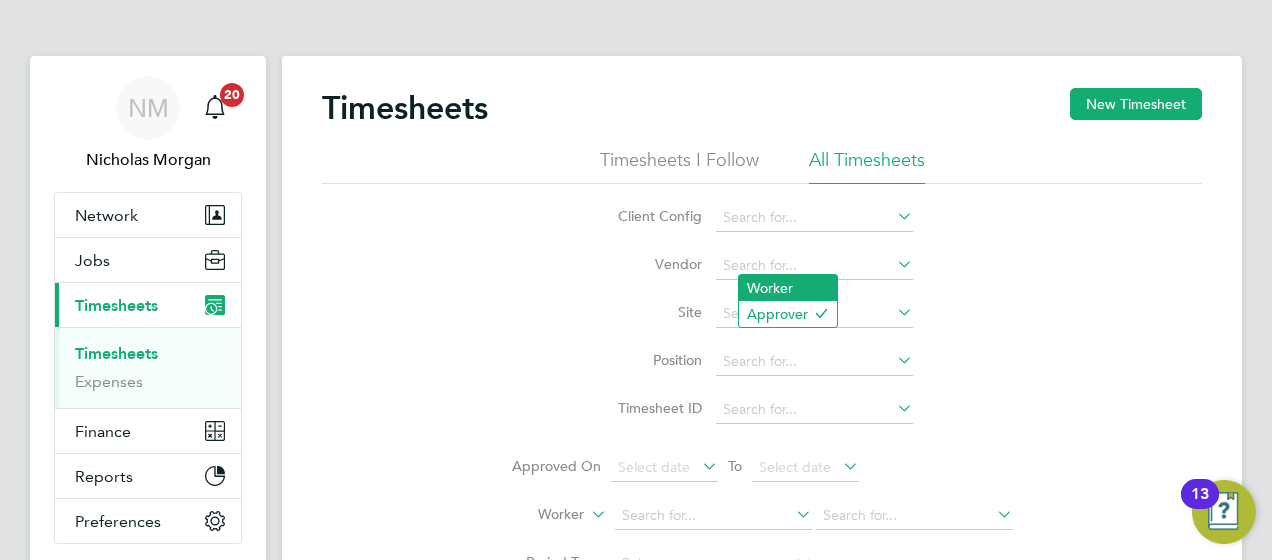 click on "Worker" 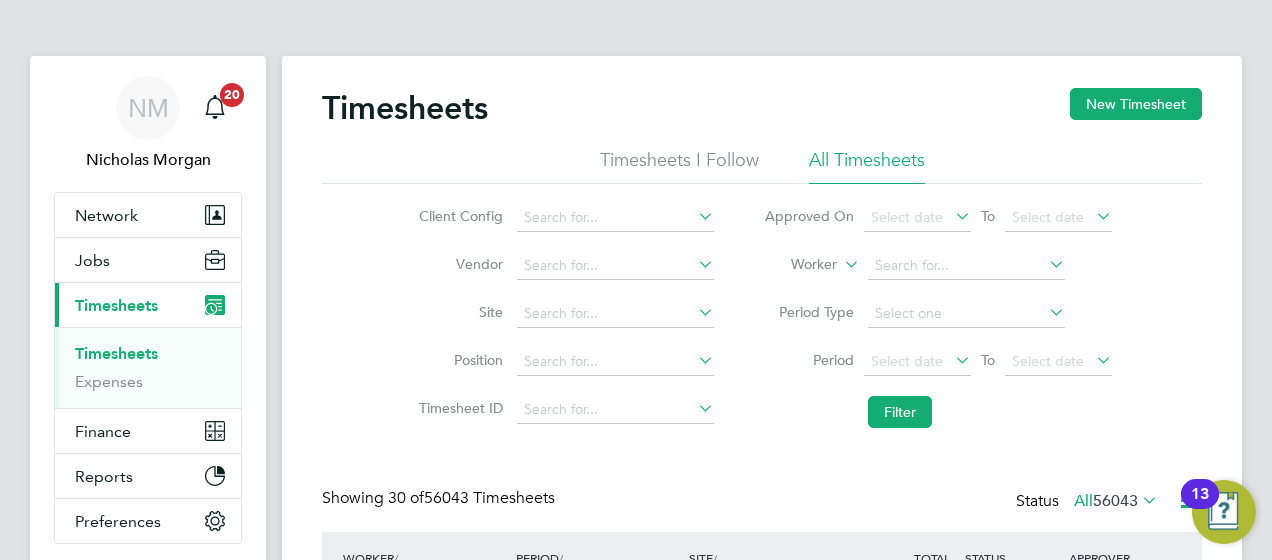 scroll, scrollTop: 10, scrollLeft: 10, axis: both 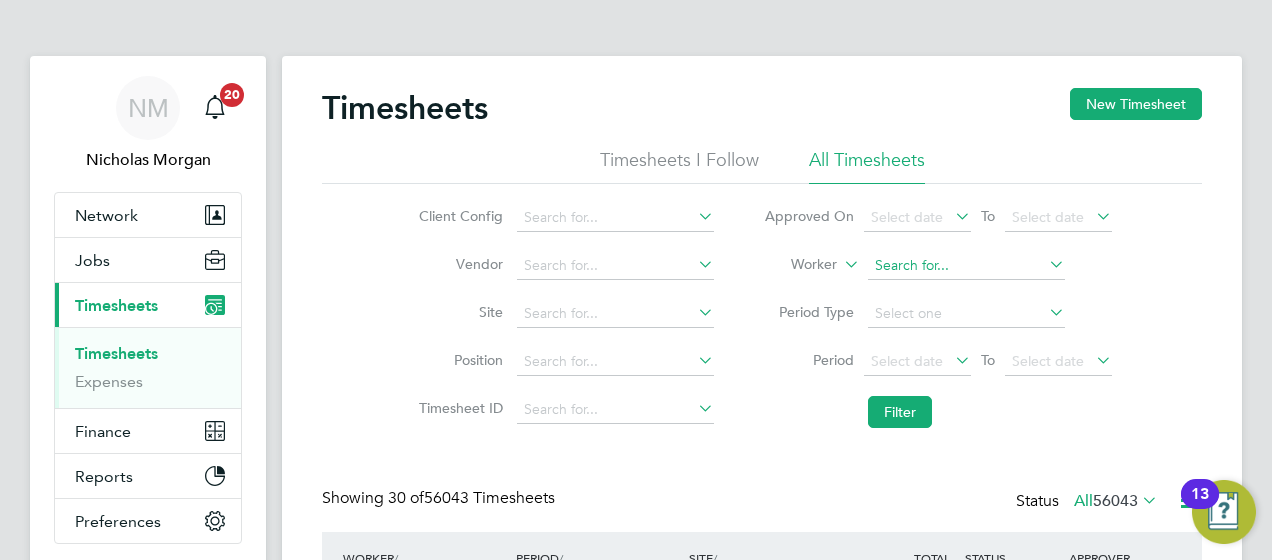 click 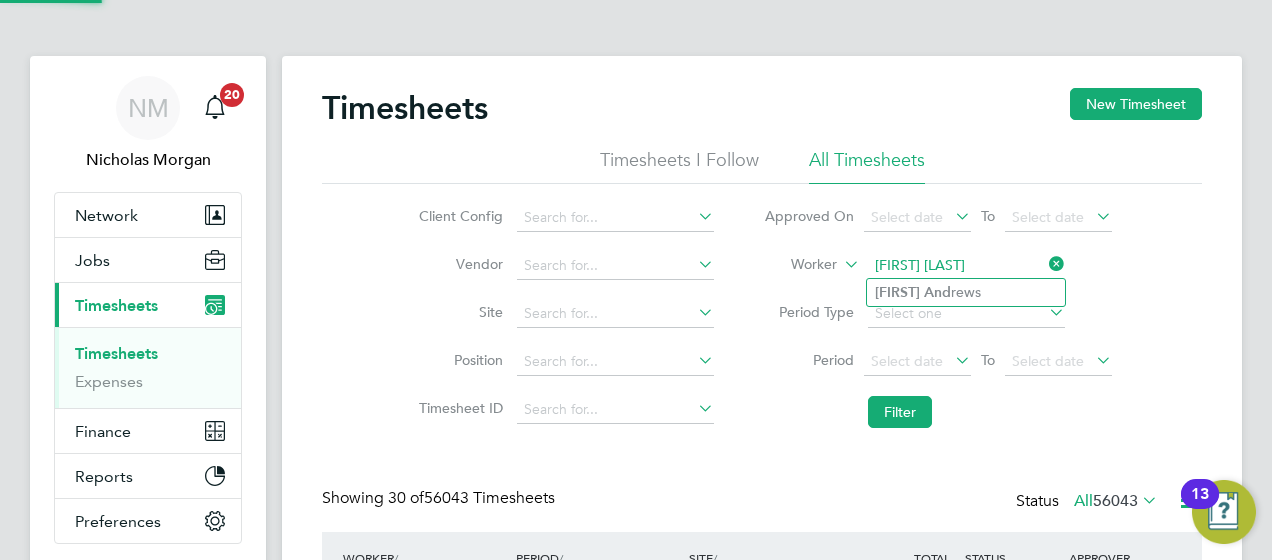 click on "[FIRST]   [LAST]" 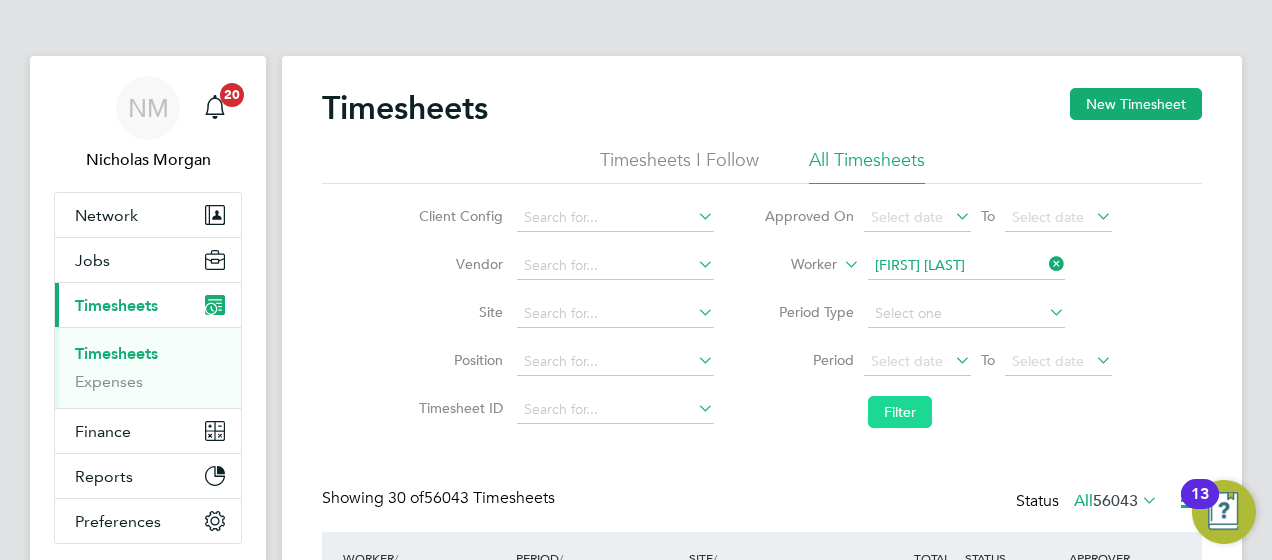 click on "Filter" 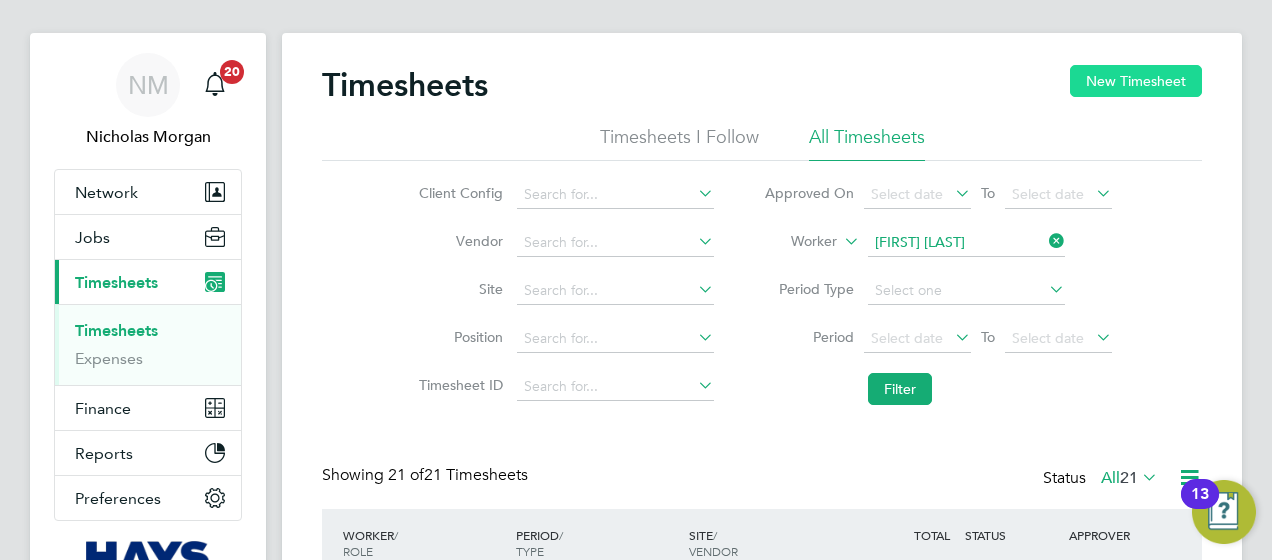 click on "New Timesheet" 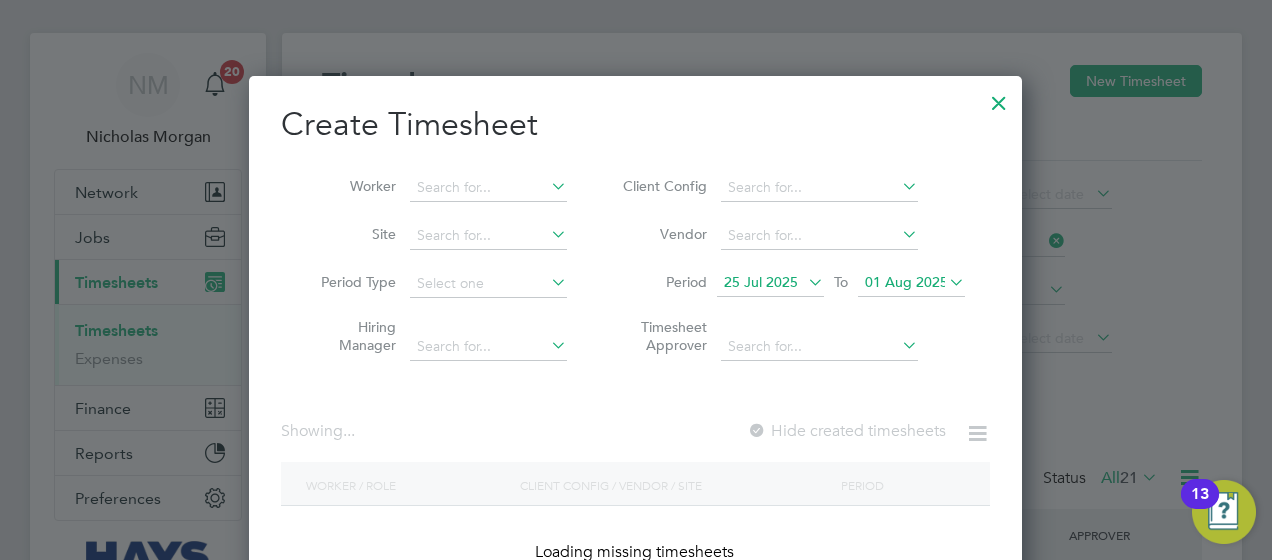 click on "25 Jul 2025" at bounding box center (761, 282) 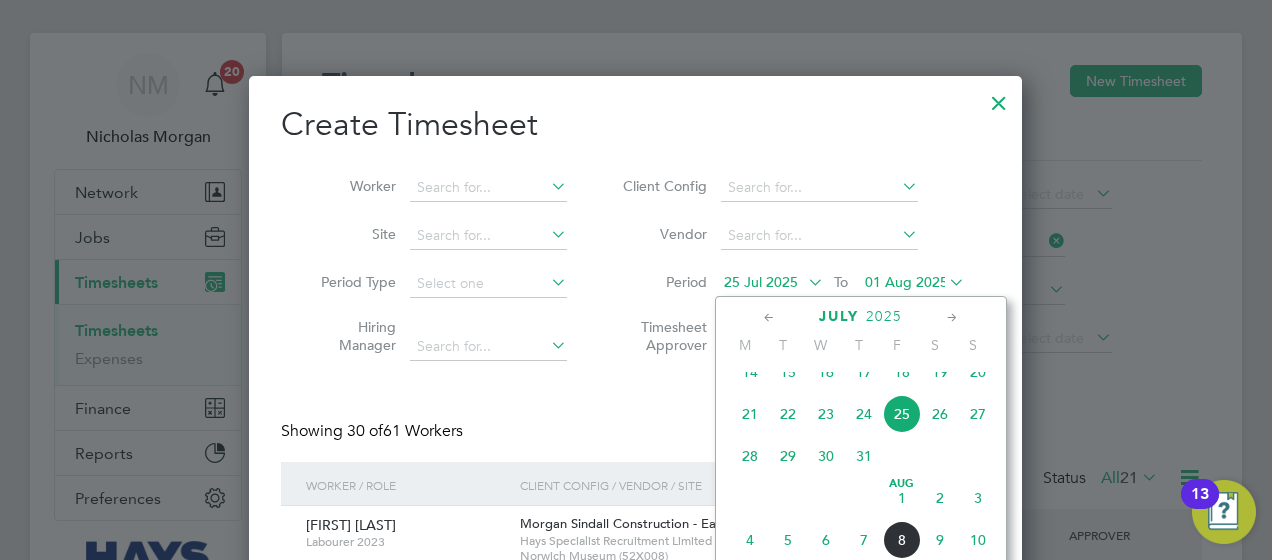 click on "Aug 1" 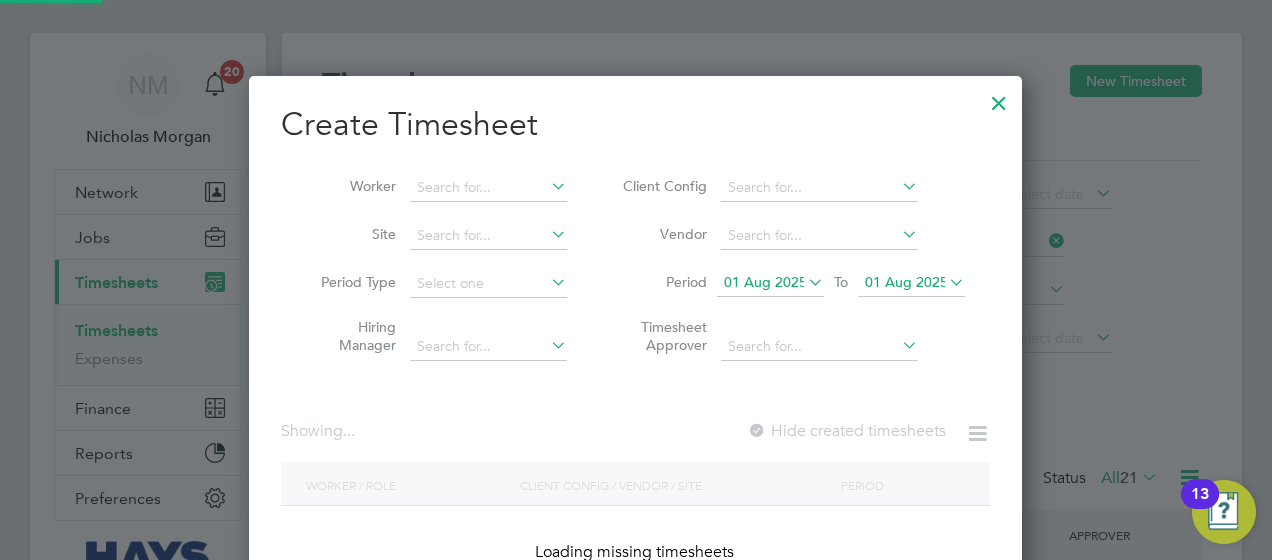 click on "01 Aug 2025" at bounding box center (906, 282) 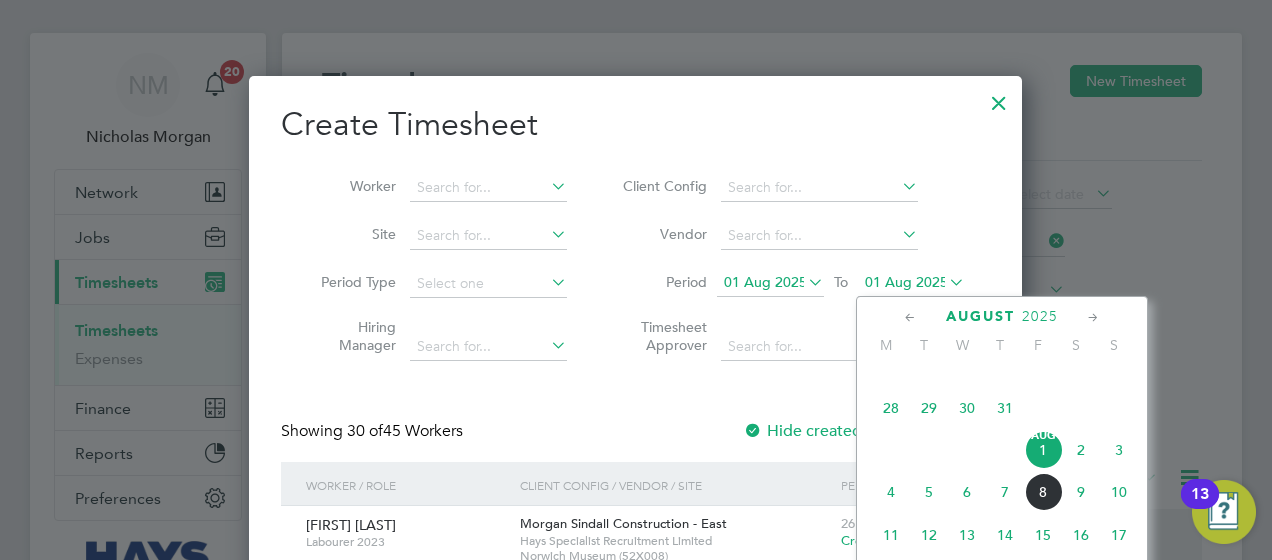 click on "8" 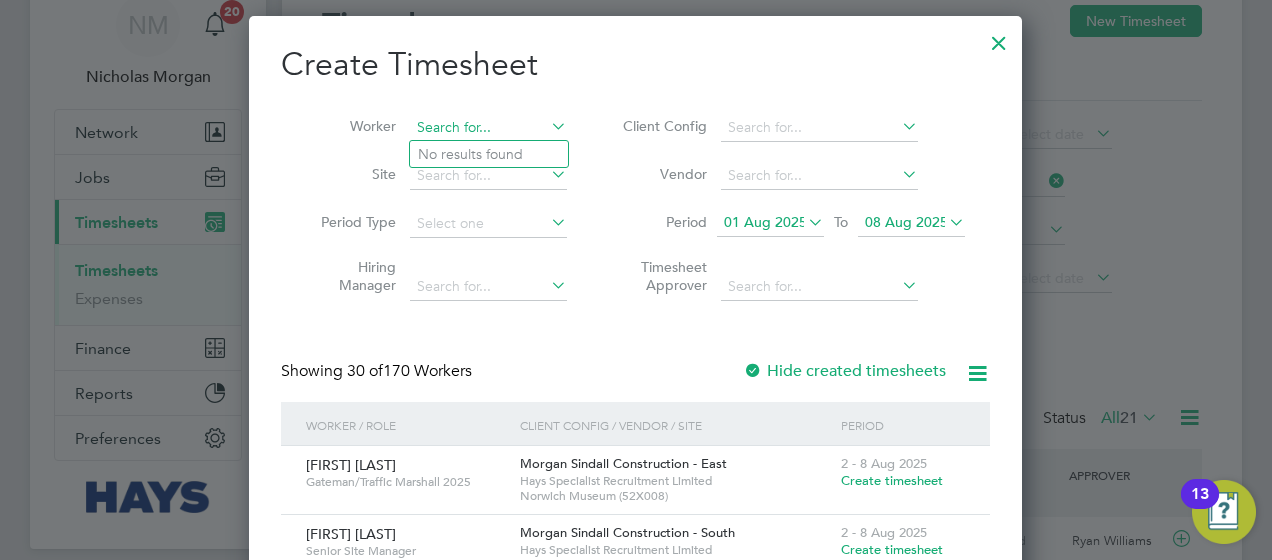 click at bounding box center [488, 128] 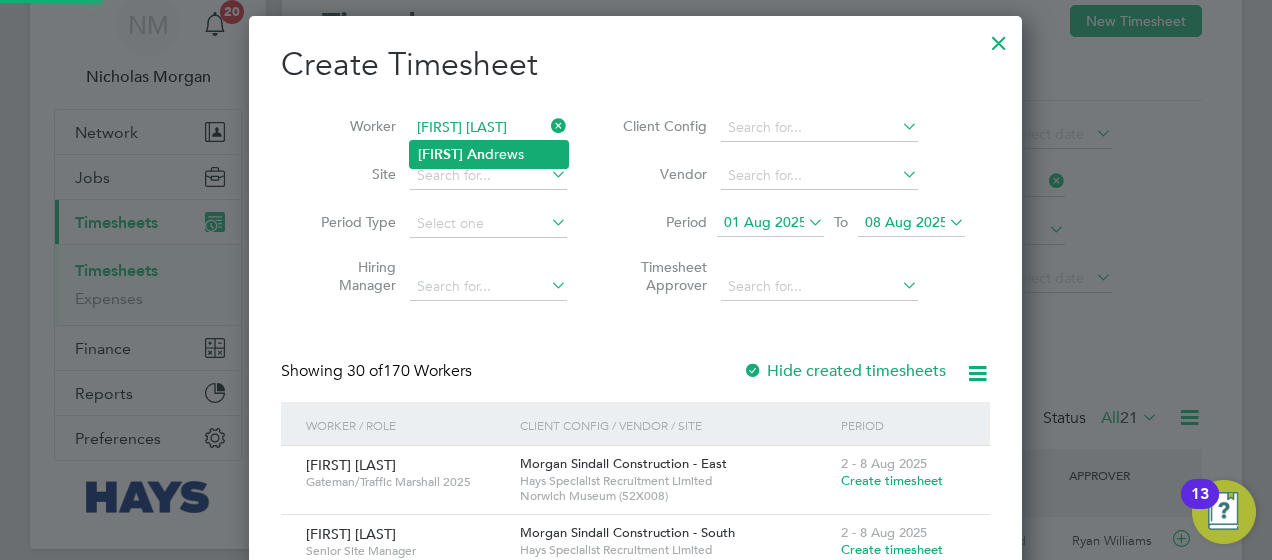 click on "[FIRST]   [LAST]" 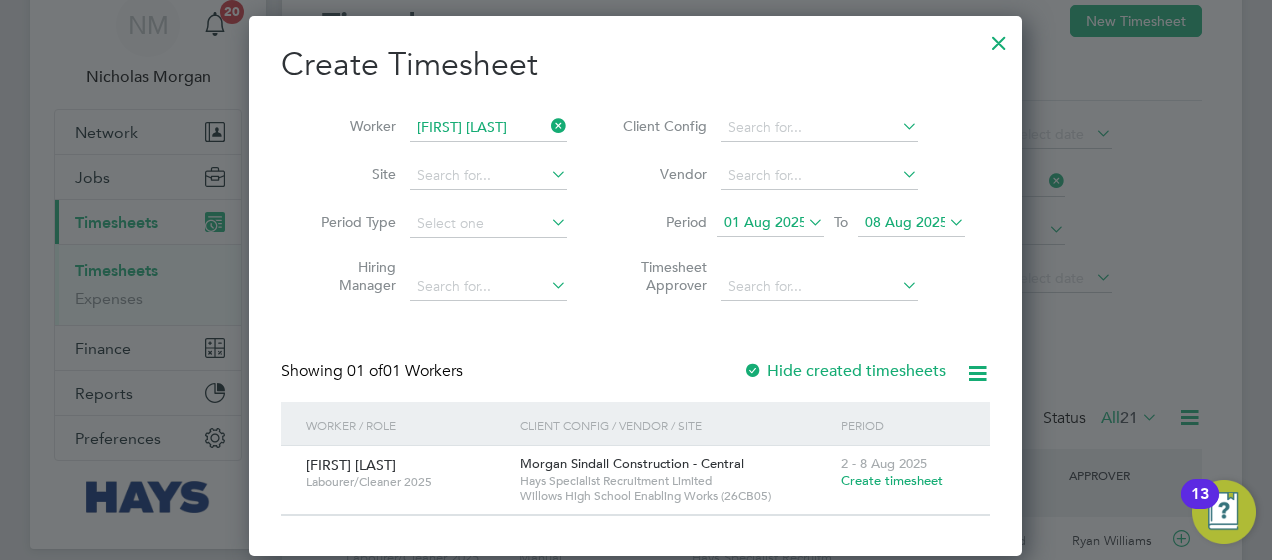 click on "Create timesheet" at bounding box center (892, 480) 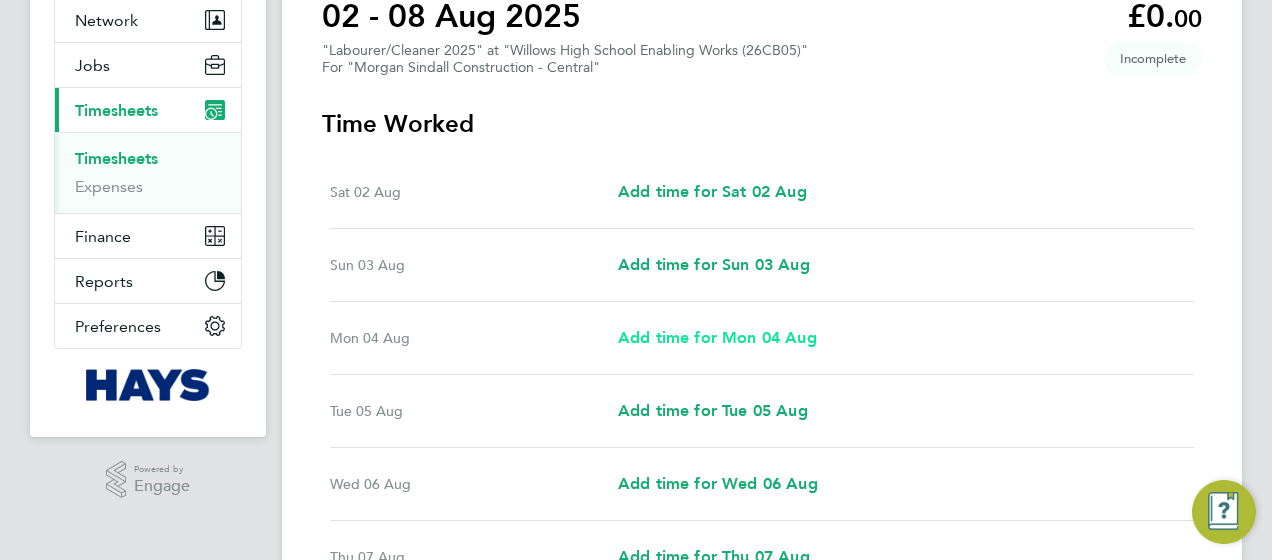 click on "Add time for Mon 04 Aug" at bounding box center [717, 337] 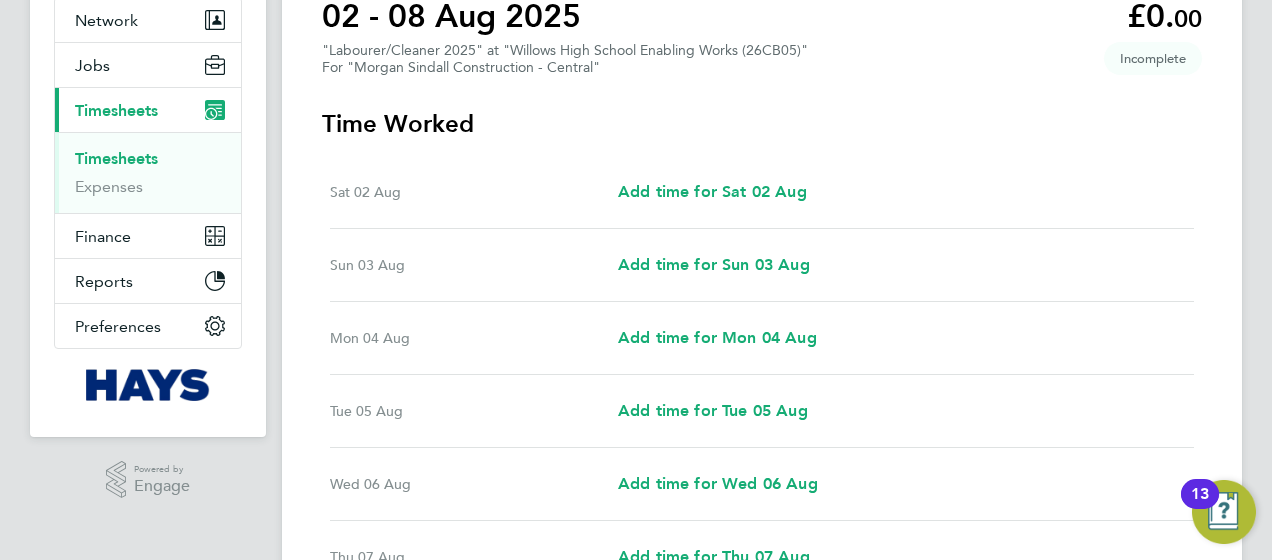 select on "30" 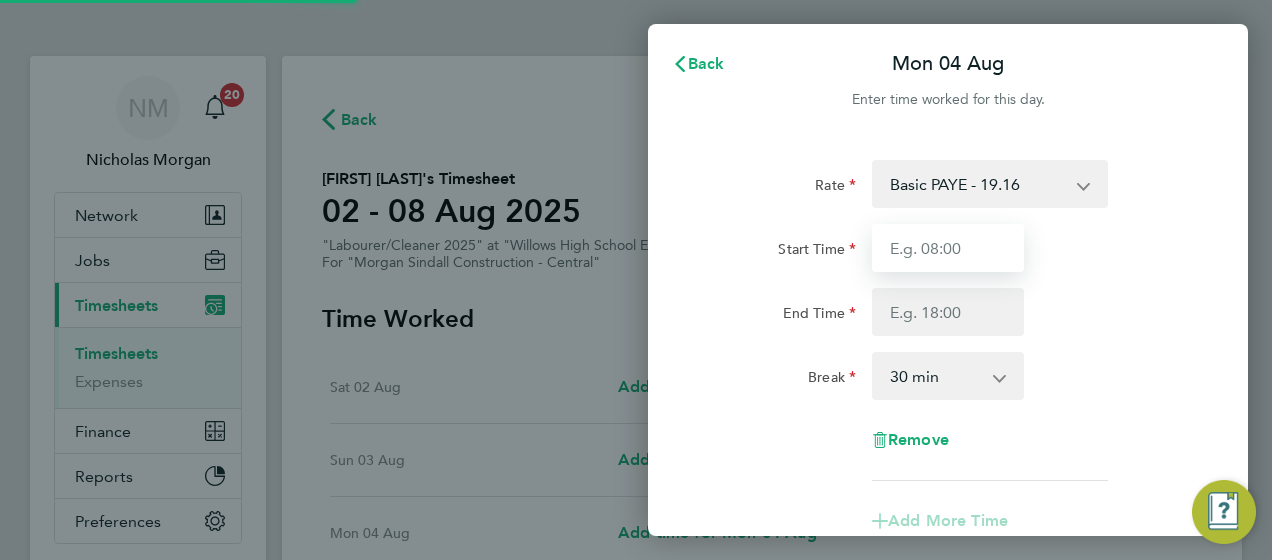 click on "Start Time" at bounding box center (948, 248) 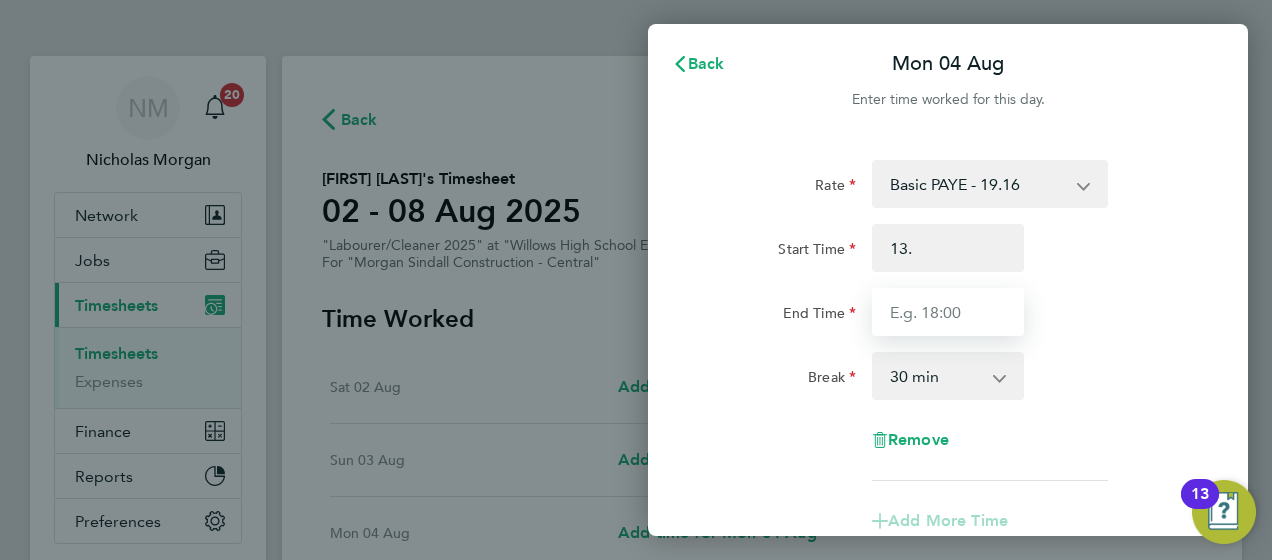 type on "13:00" 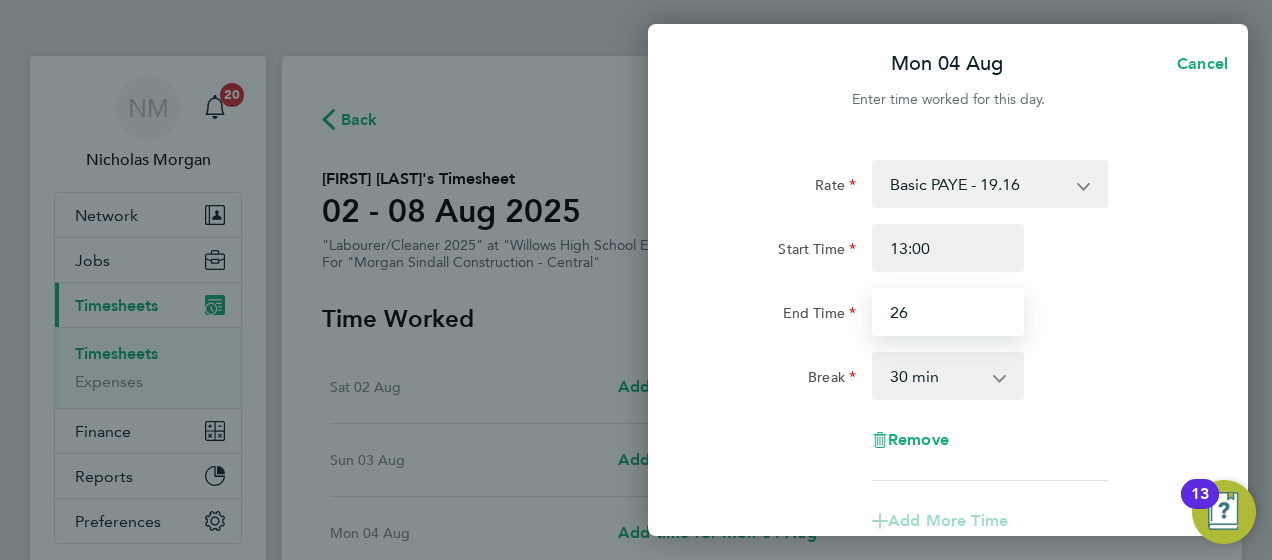 type on "2" 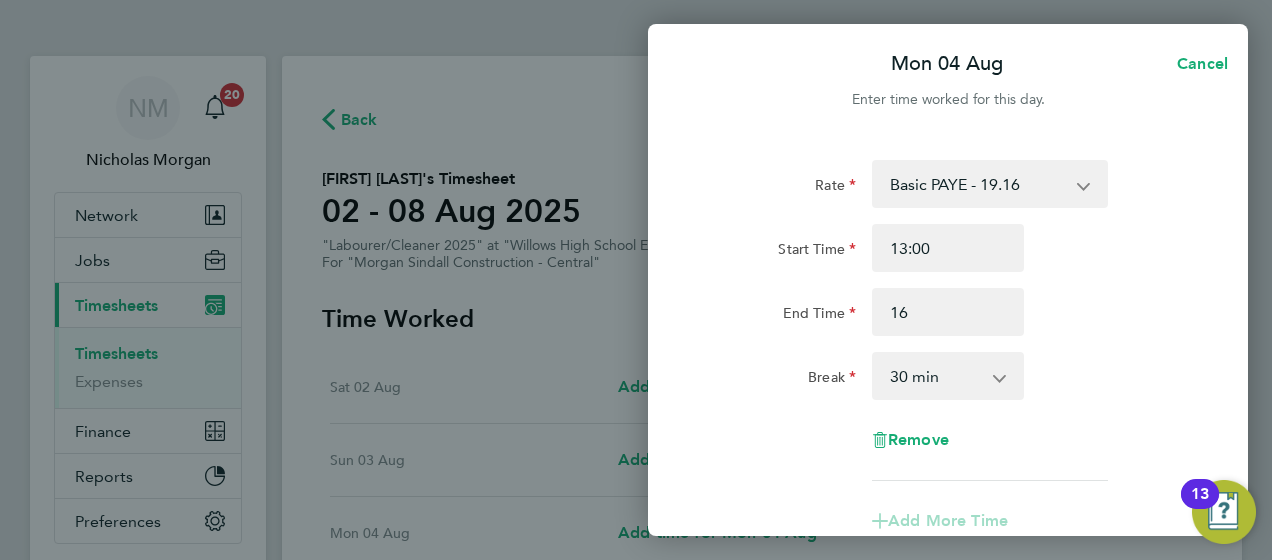 type on "16:00" 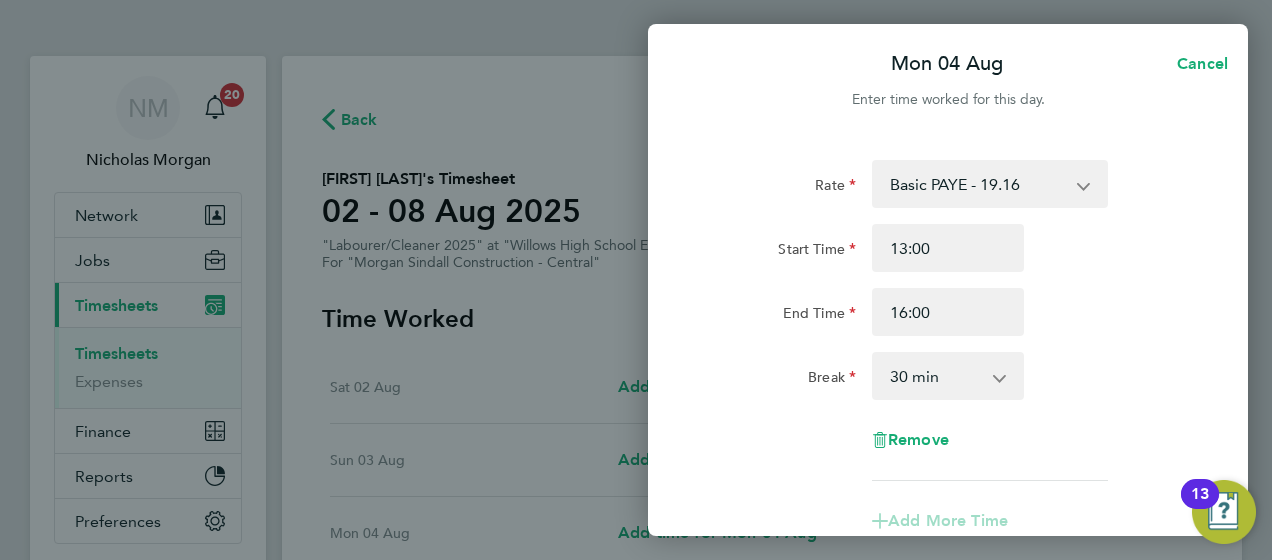 click on "16:00" 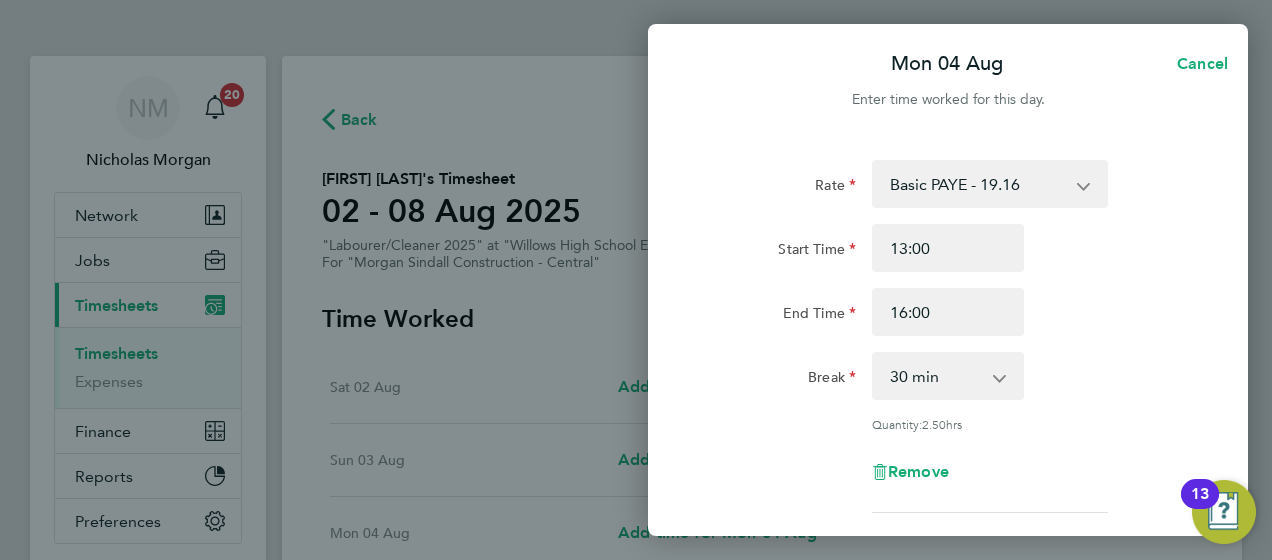 click on "0 min   15 min   30 min   45 min   60 min   75 min   90 min" at bounding box center [936, 376] 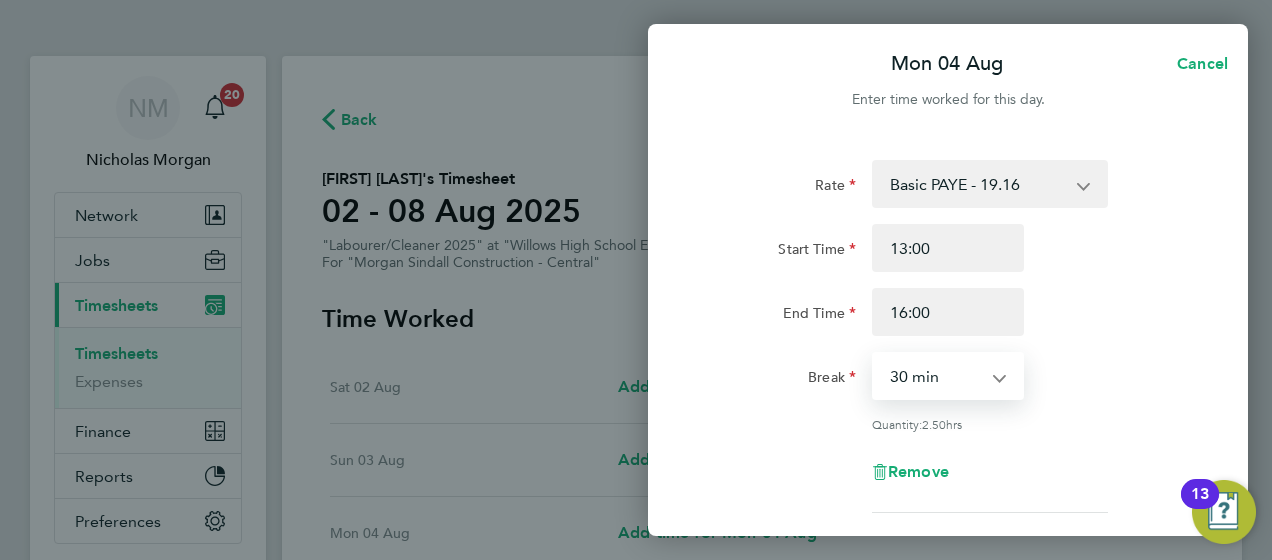 select on "0" 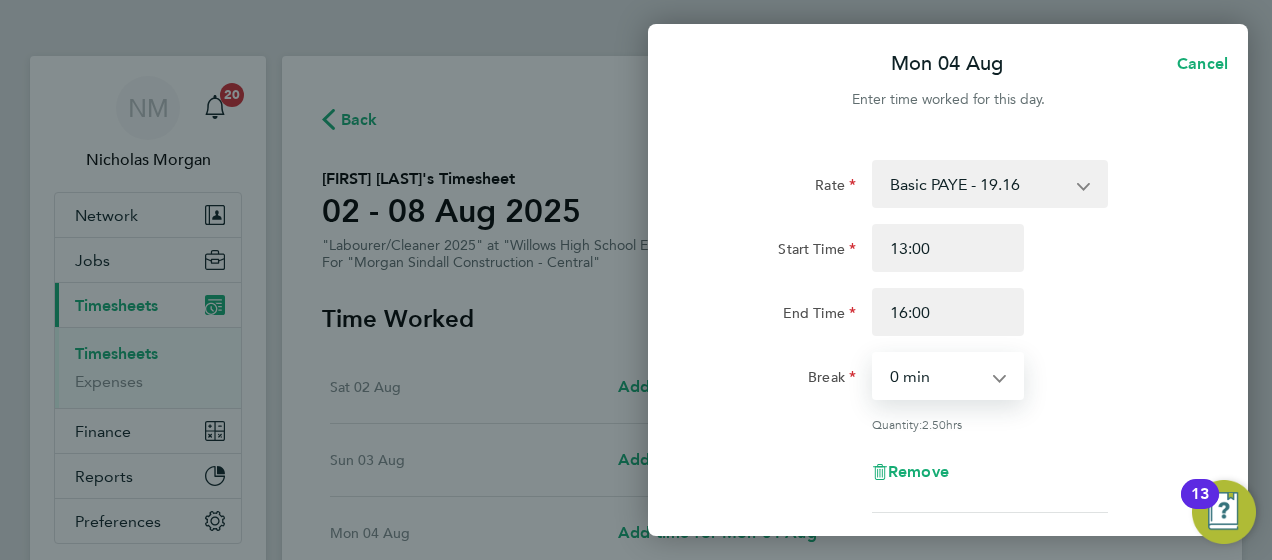 click on "0 min   15 min   30 min   45 min   60 min   75 min   90 min" at bounding box center (936, 376) 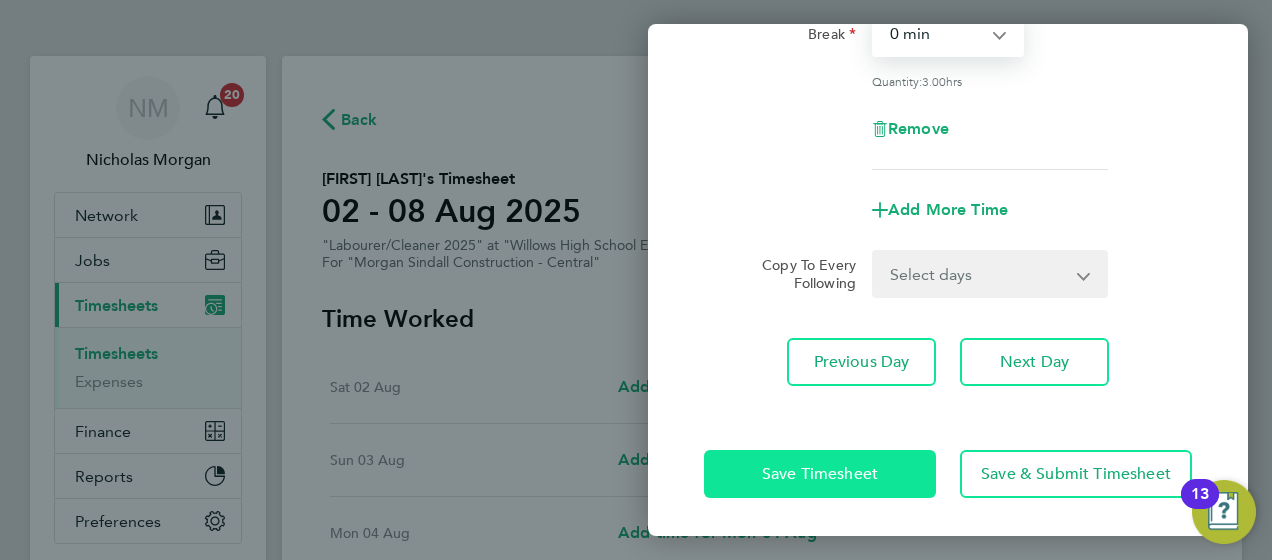 click on "Save Timesheet" 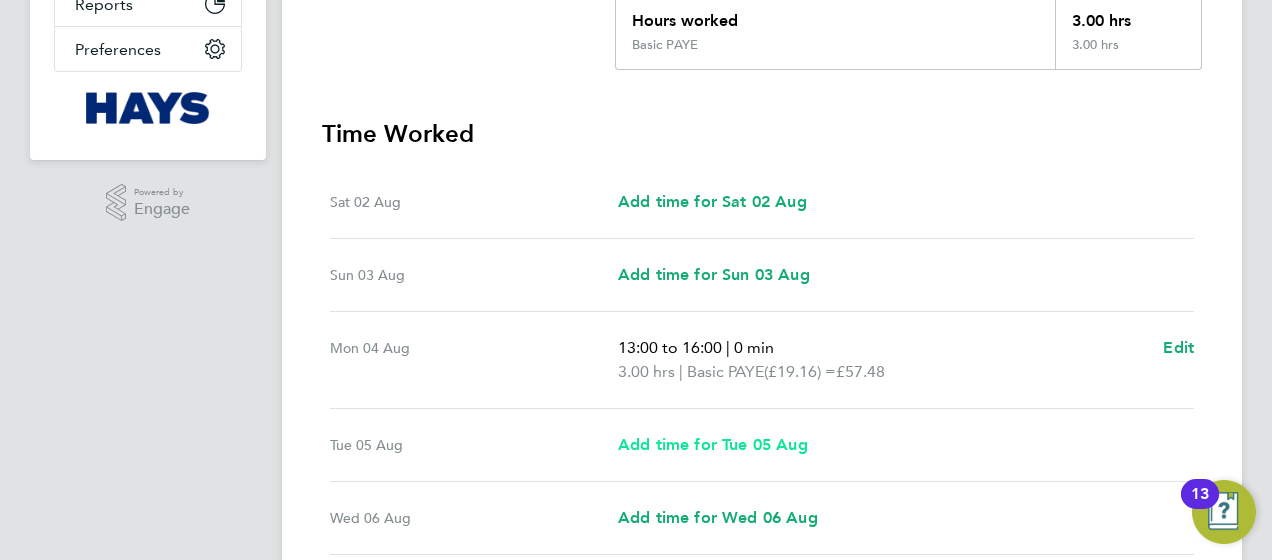 click on "Add time for Tue 05 Aug" at bounding box center [713, 445] 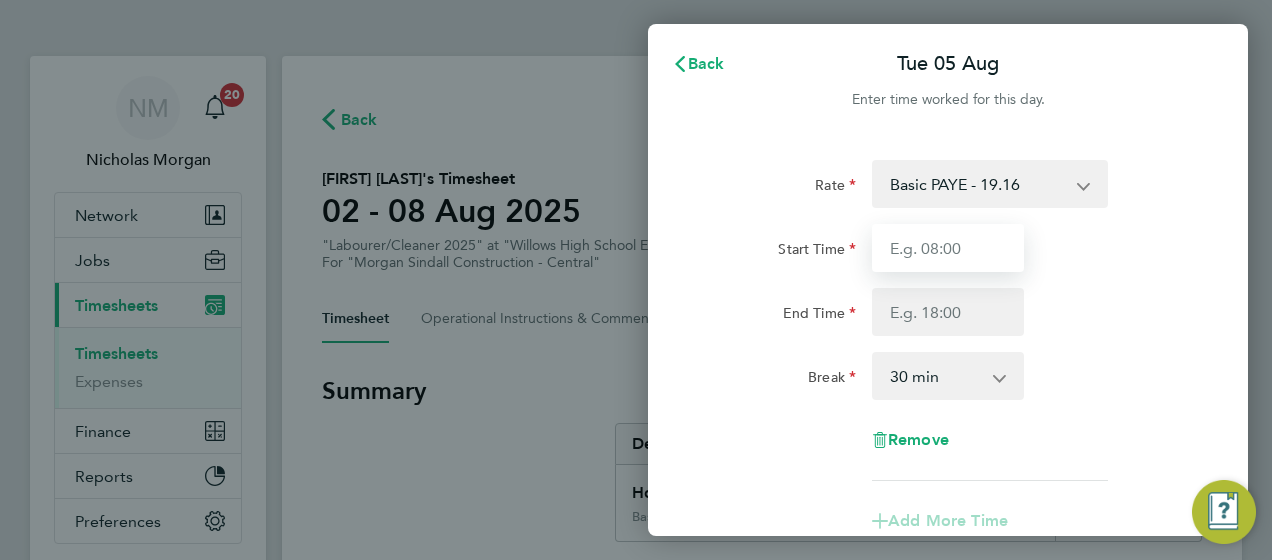 click on "Start Time" at bounding box center (948, 248) 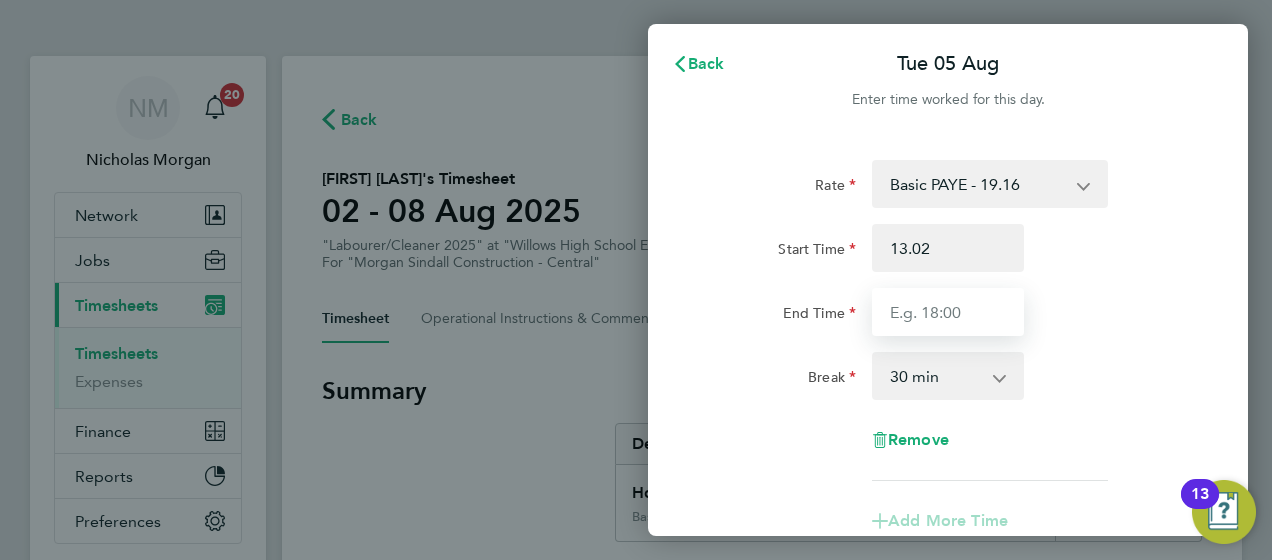 type on "13:02" 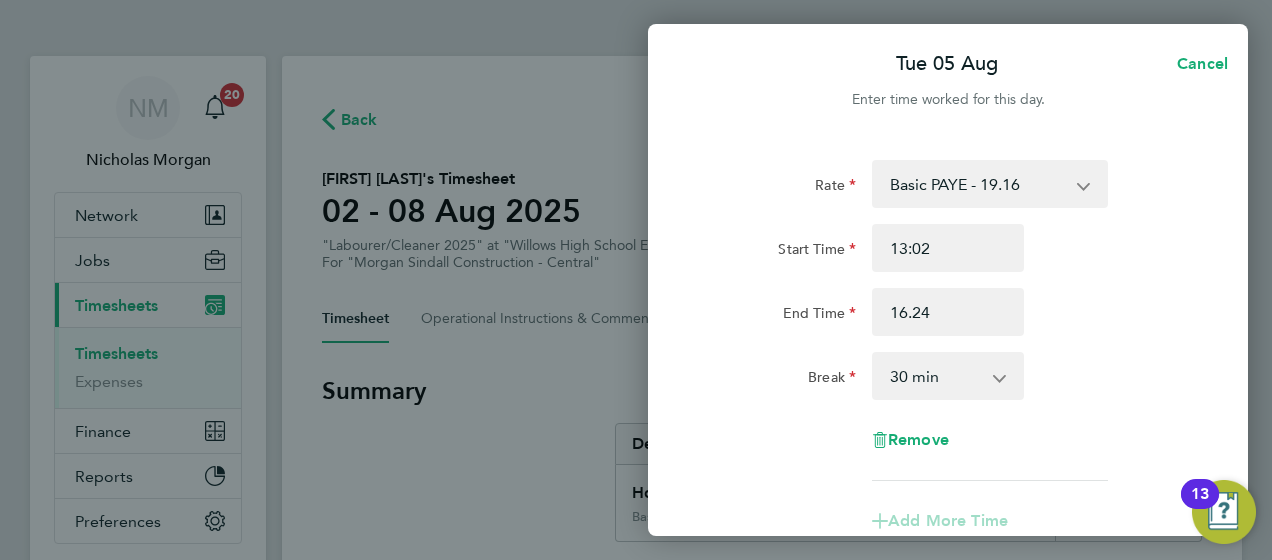 type on "16:24" 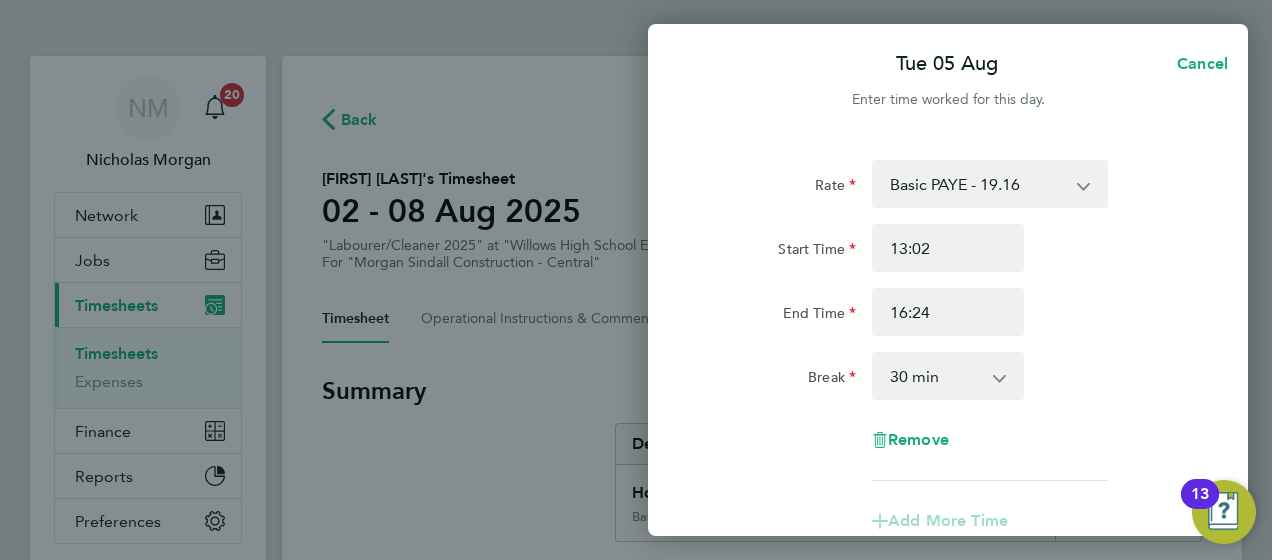 click on "0 min   15 min   30 min   45 min   60 min   75 min   90 min" at bounding box center [936, 376] 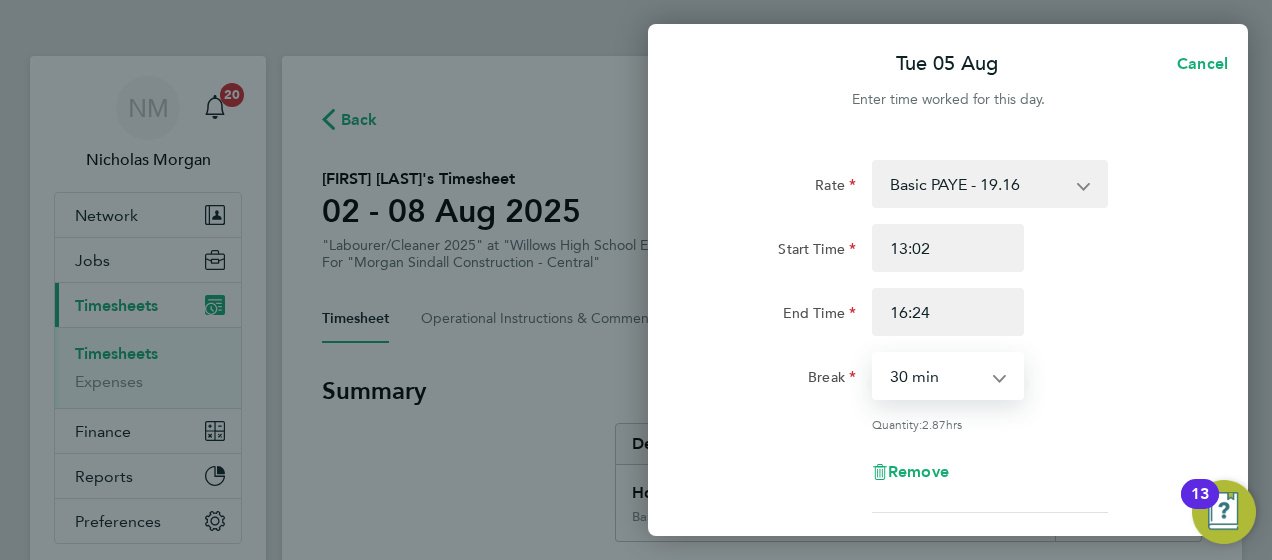 select on "0" 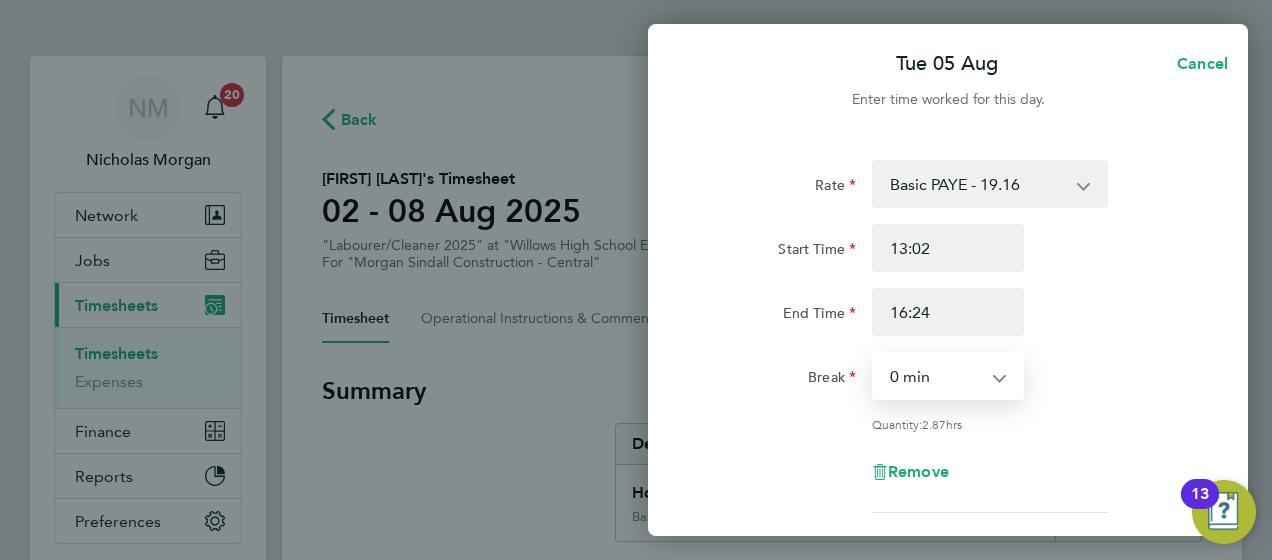 click on "0 min   15 min   30 min   45 min   60 min   75 min   90 min" at bounding box center (936, 376) 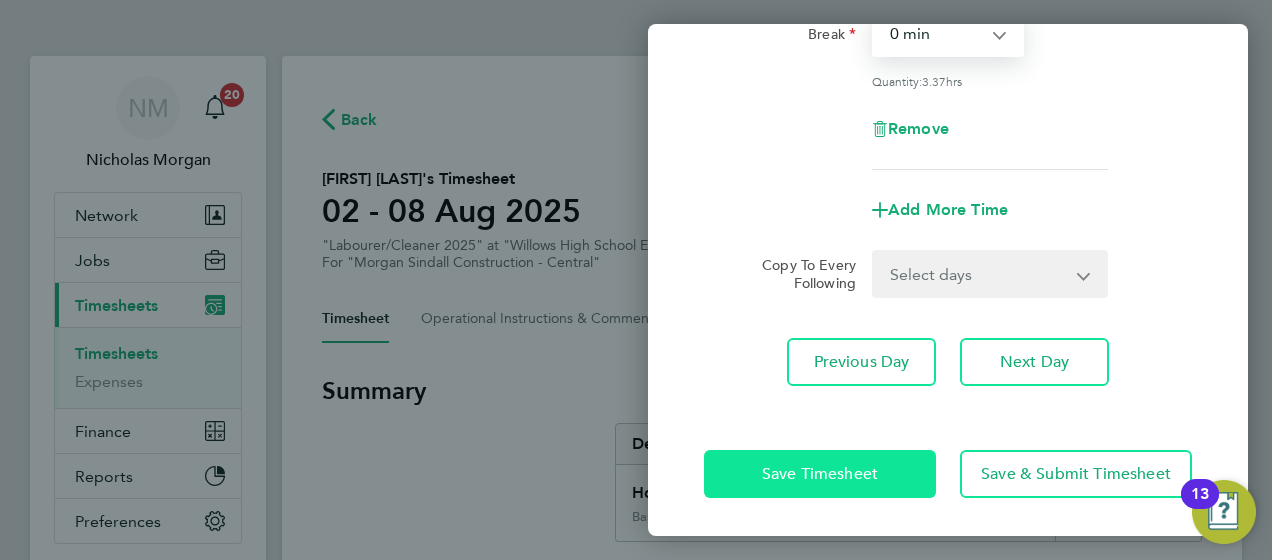 click on "Save Timesheet" 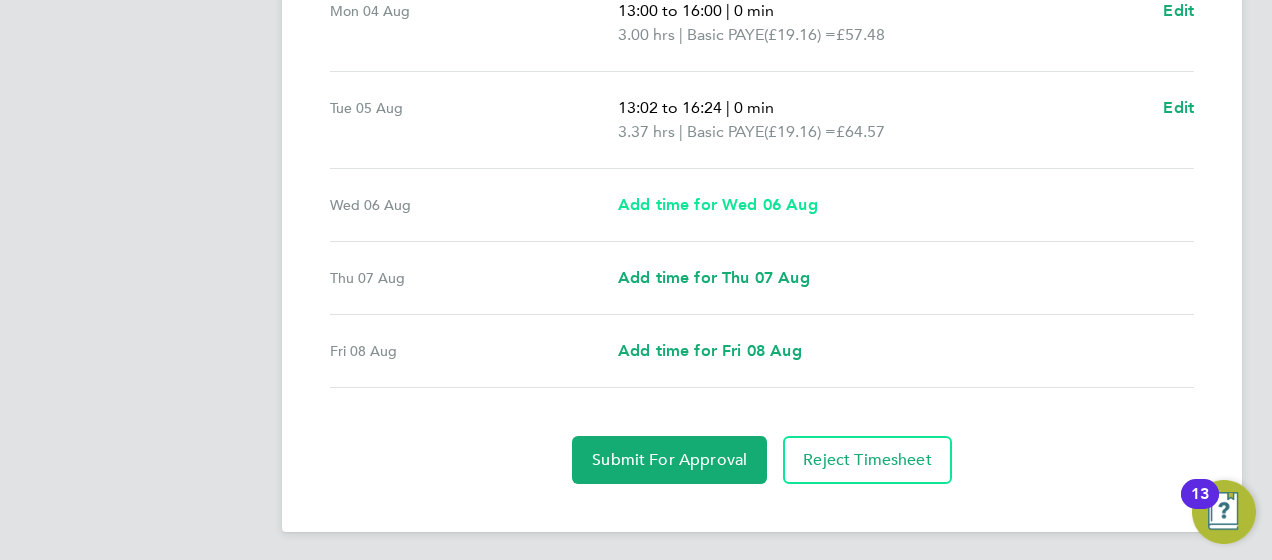 click on "Add time for Wed 06 Aug" at bounding box center (718, 204) 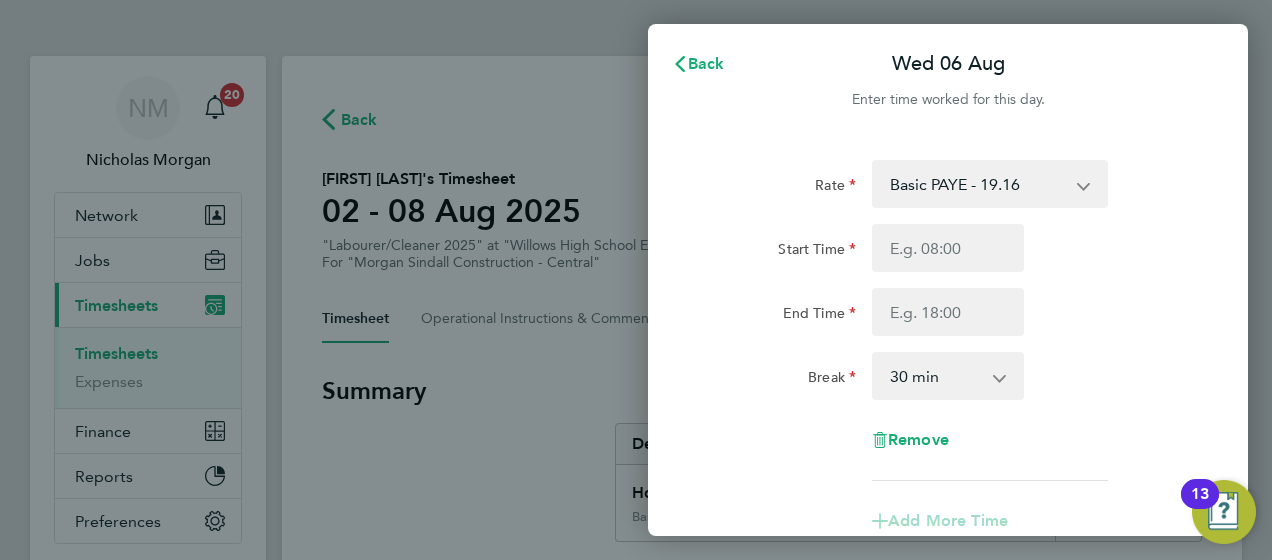 scroll, scrollTop: 0, scrollLeft: 0, axis: both 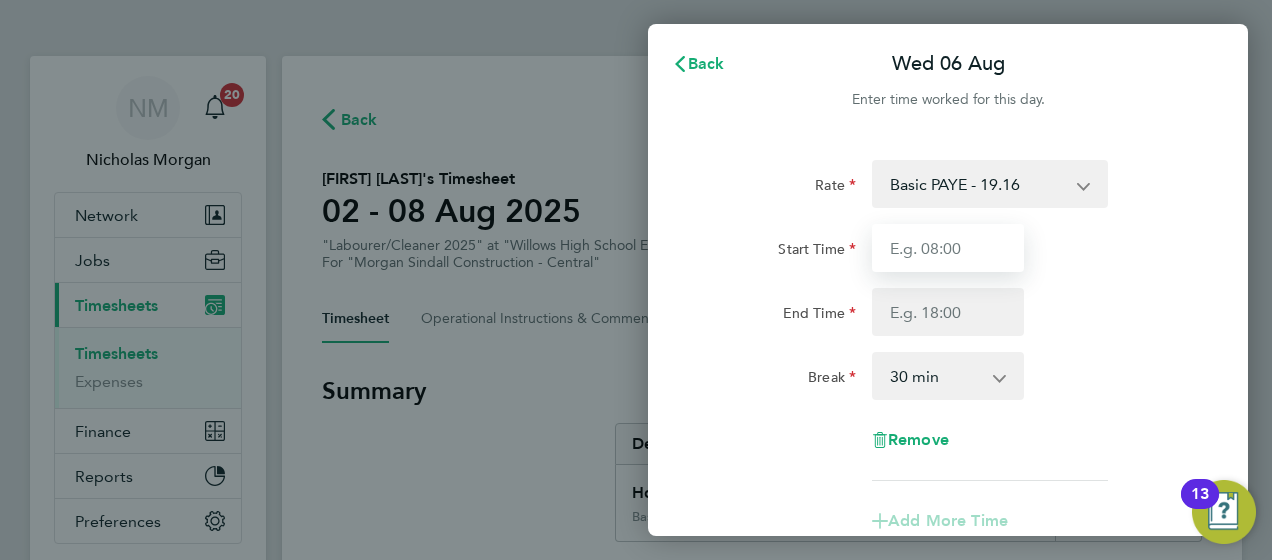 click on "Start Time" at bounding box center (948, 248) 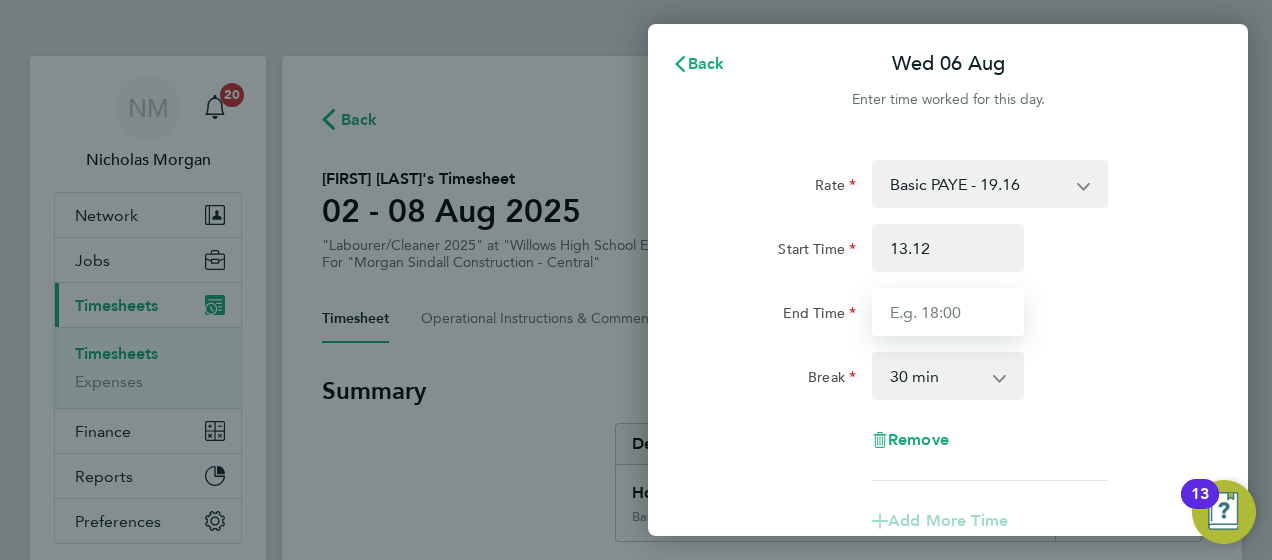 type on "13:12" 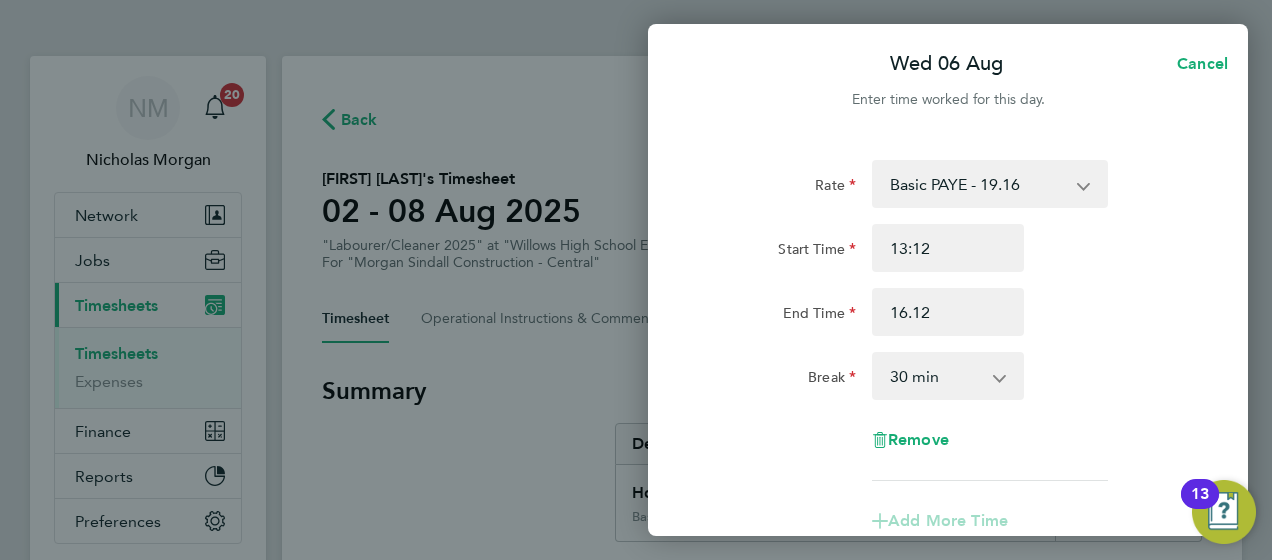 type on "16:12" 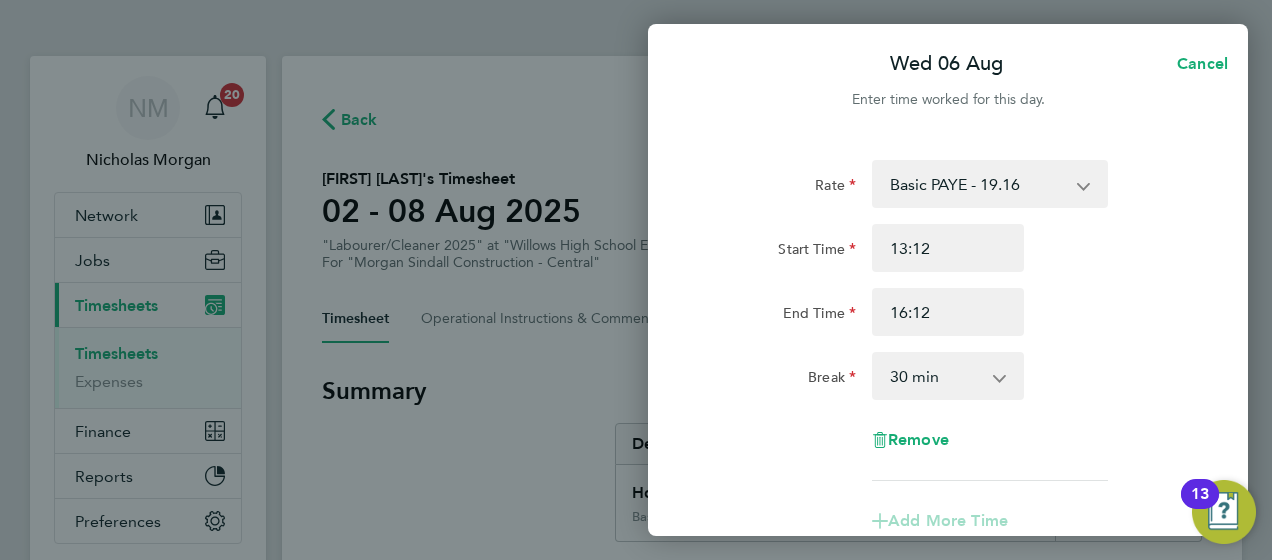 click on "0 min   15 min   30 min   45 min   60 min   75 min   90 min" at bounding box center (936, 376) 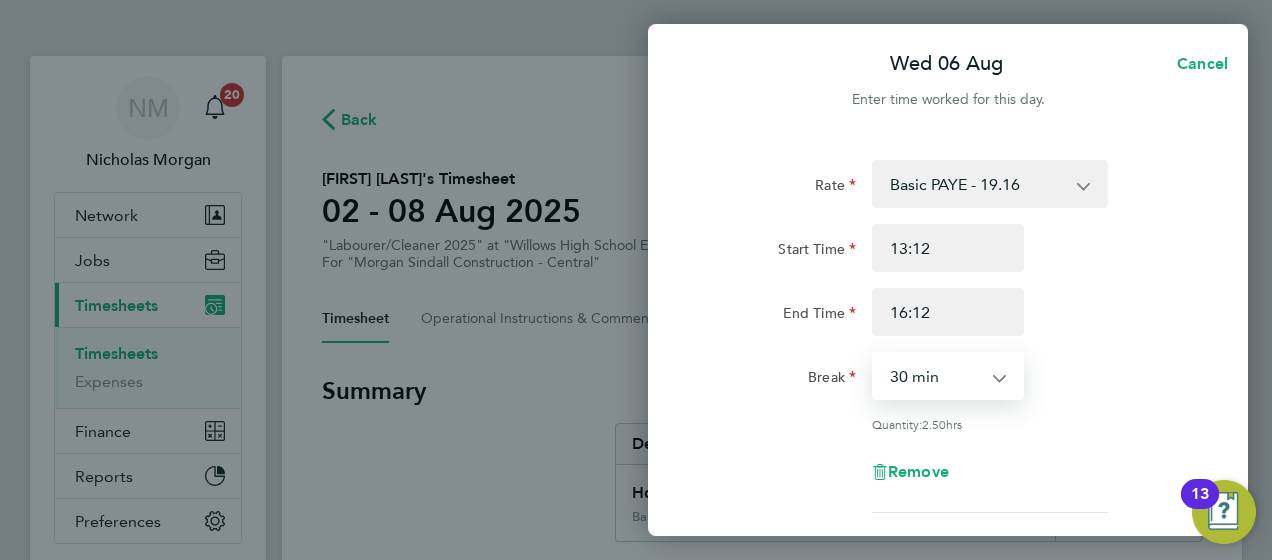 select on "0" 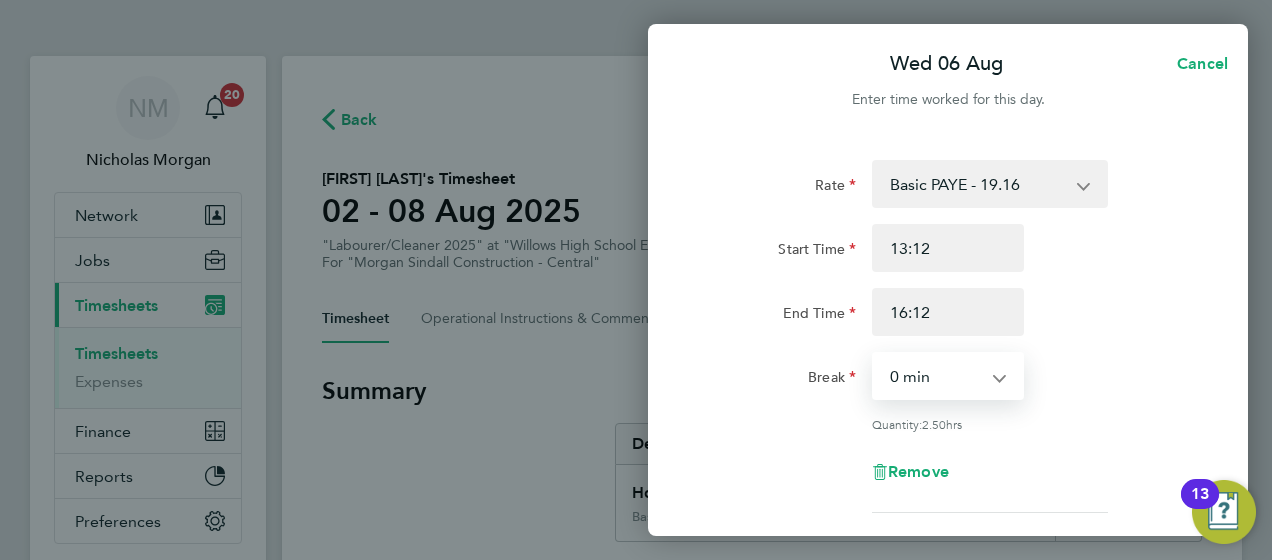 click on "0 min   15 min   30 min   45 min   60 min   75 min   90 min" at bounding box center (936, 376) 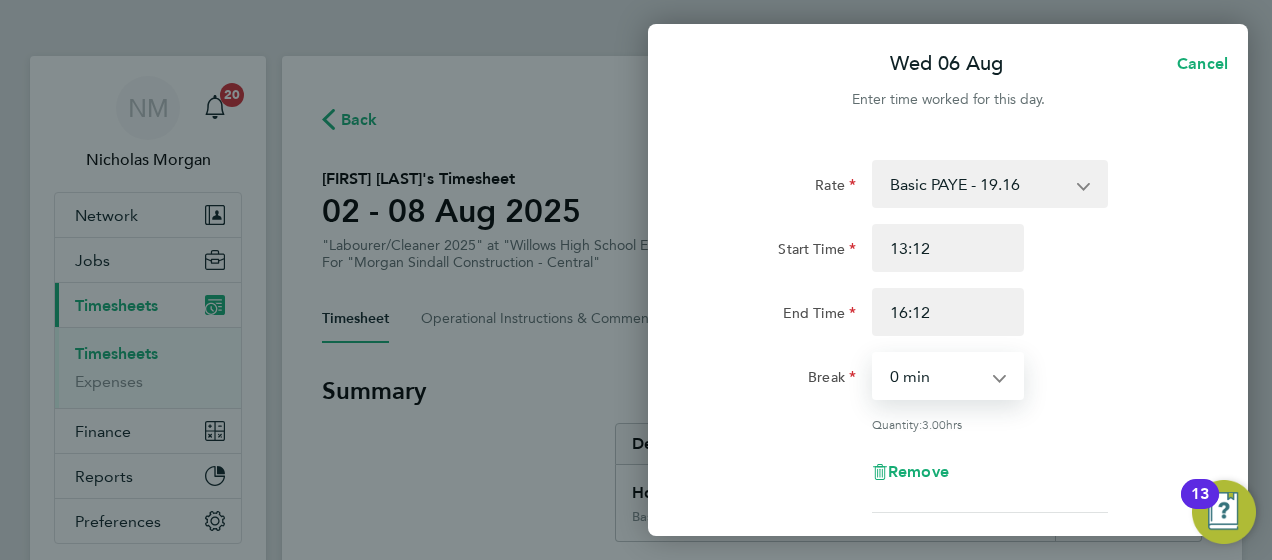 scroll, scrollTop: 343, scrollLeft: 0, axis: vertical 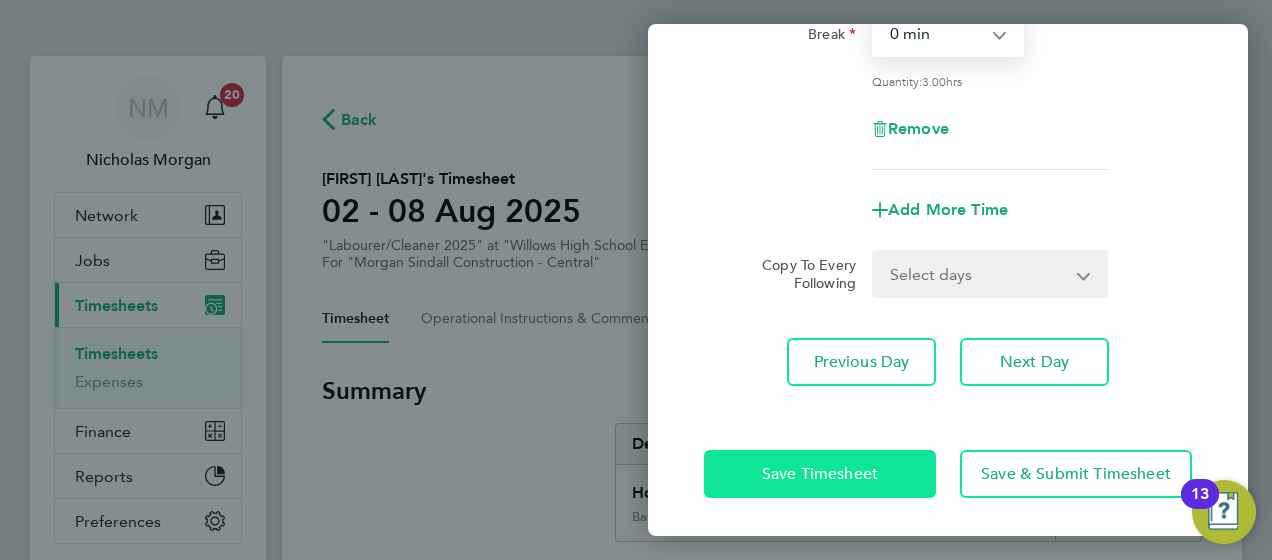 click on "Save Timesheet" 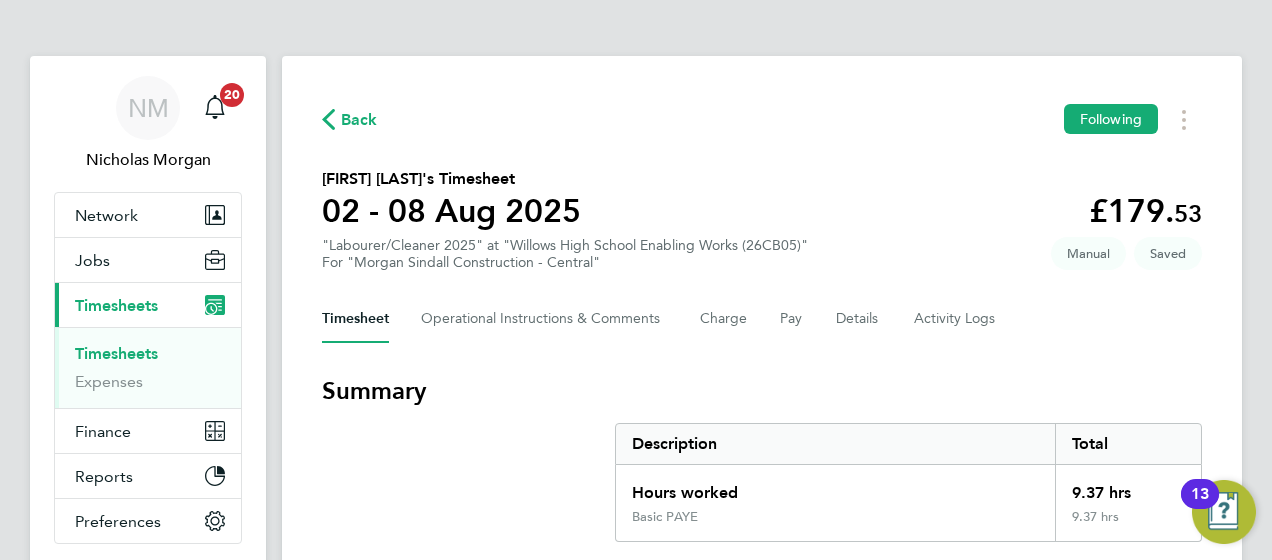 scroll, scrollTop: 833, scrollLeft: 0, axis: vertical 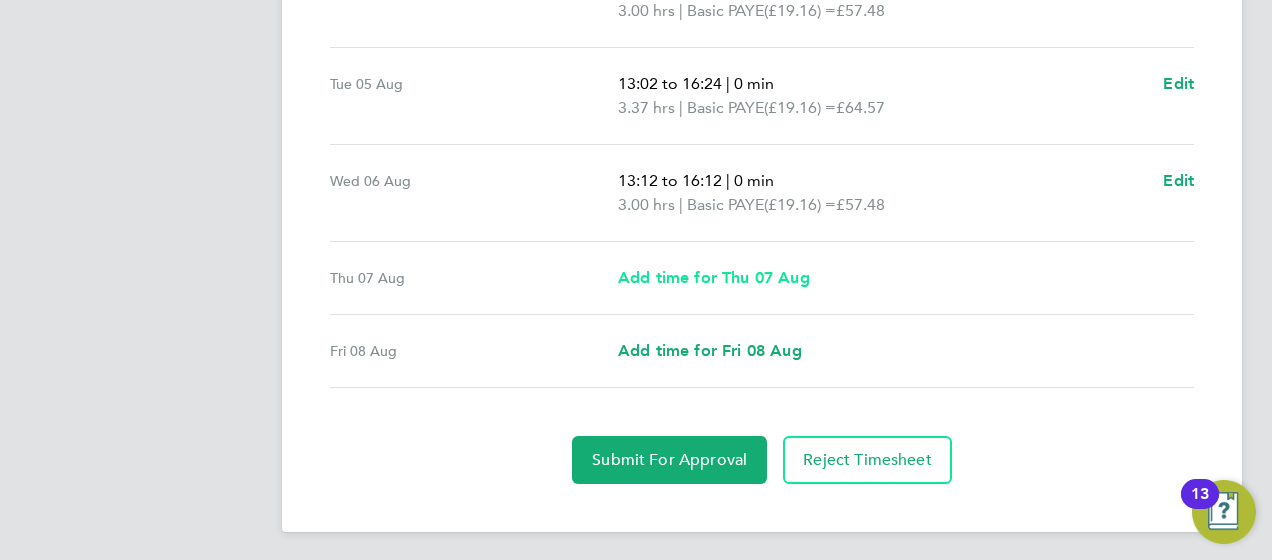 click on "Add time for Thu 07 Aug" at bounding box center [714, 277] 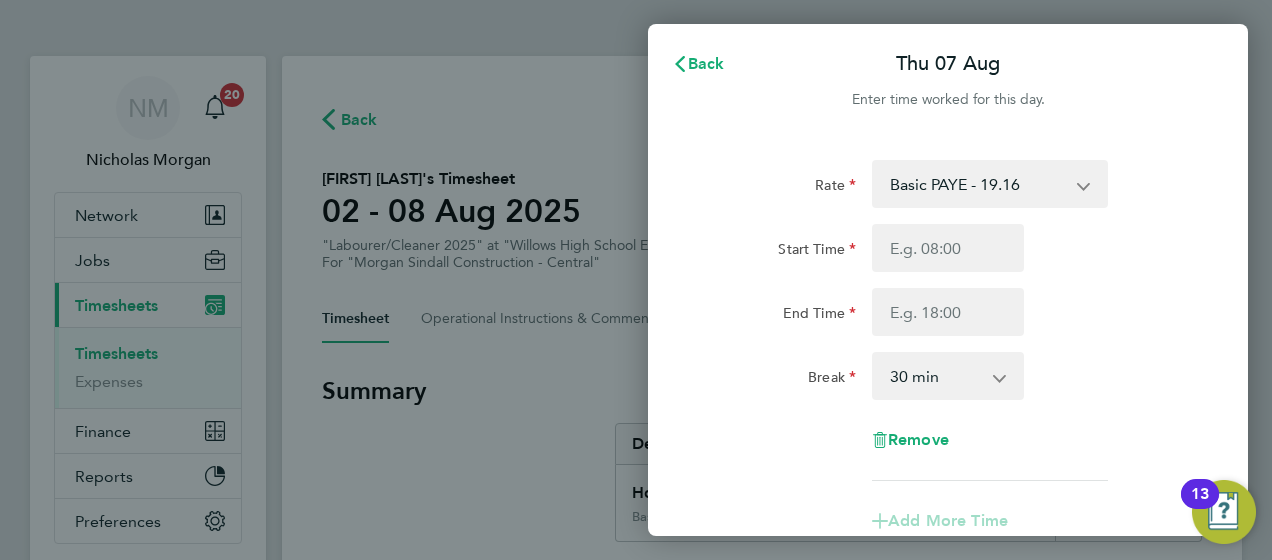 scroll, scrollTop: 0, scrollLeft: 0, axis: both 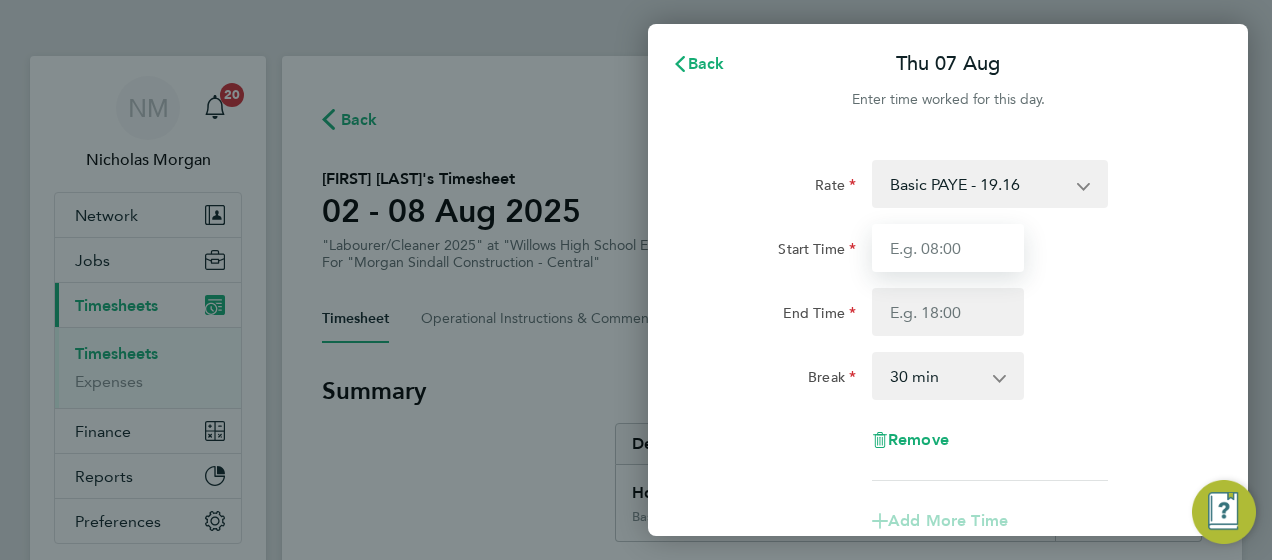 click on "Start Time" at bounding box center (948, 248) 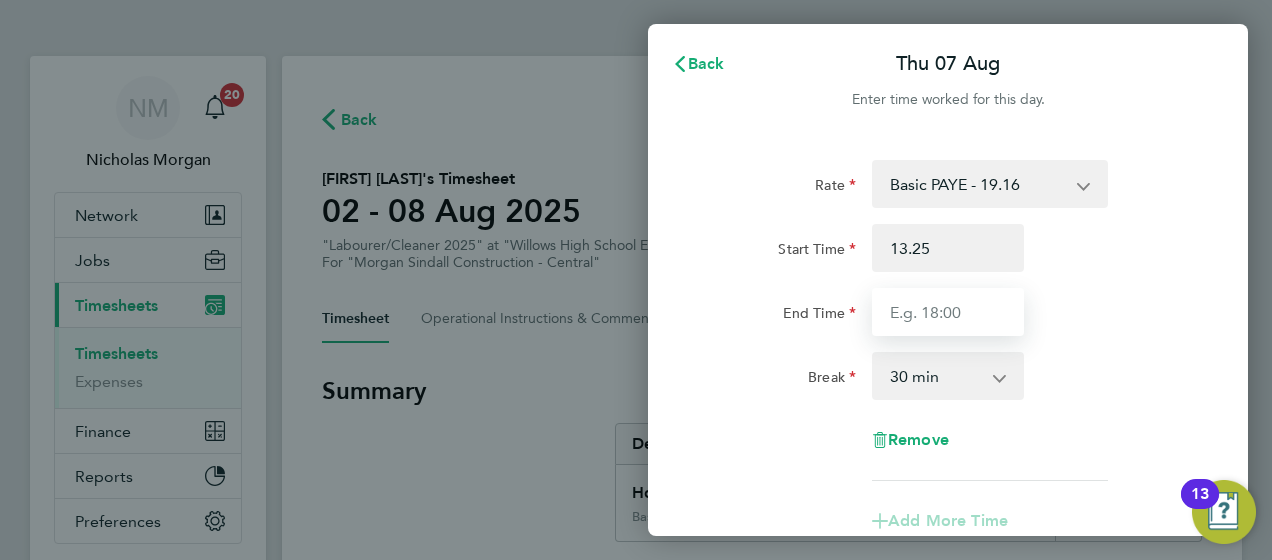 type on "13:25" 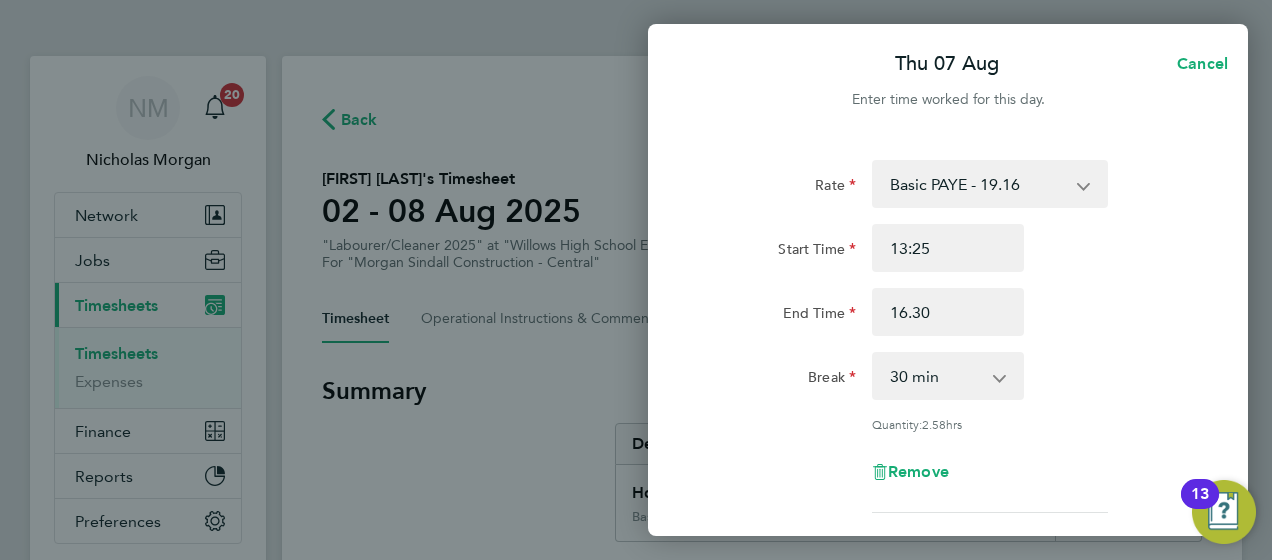 type on "16:30" 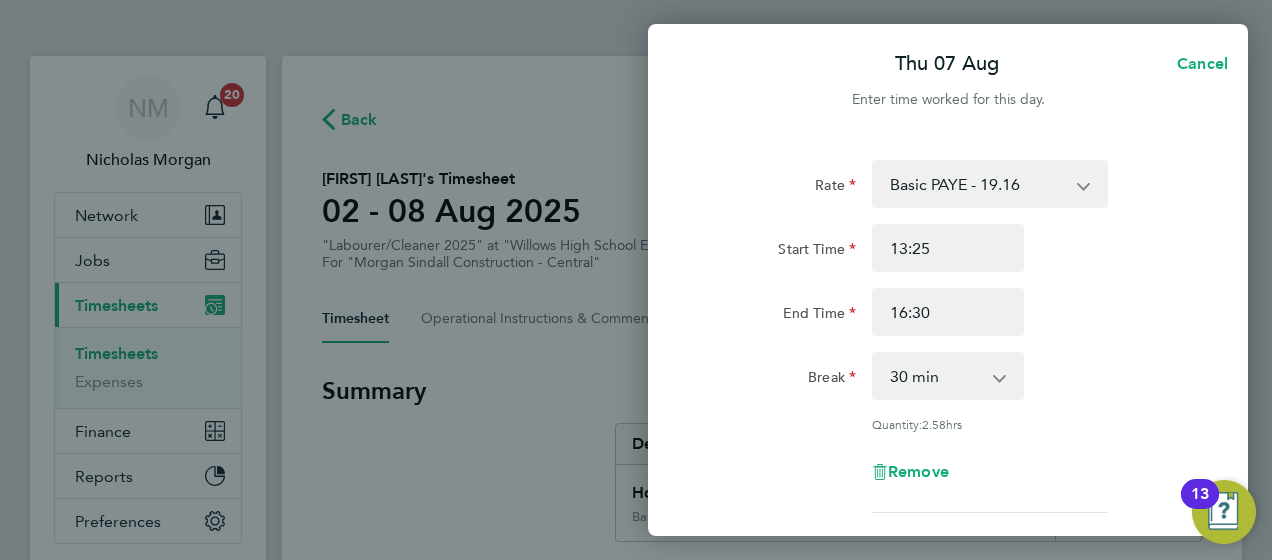 click on "0 min   15 min   30 min   45 min   60 min   75 min   90 min" at bounding box center [936, 376] 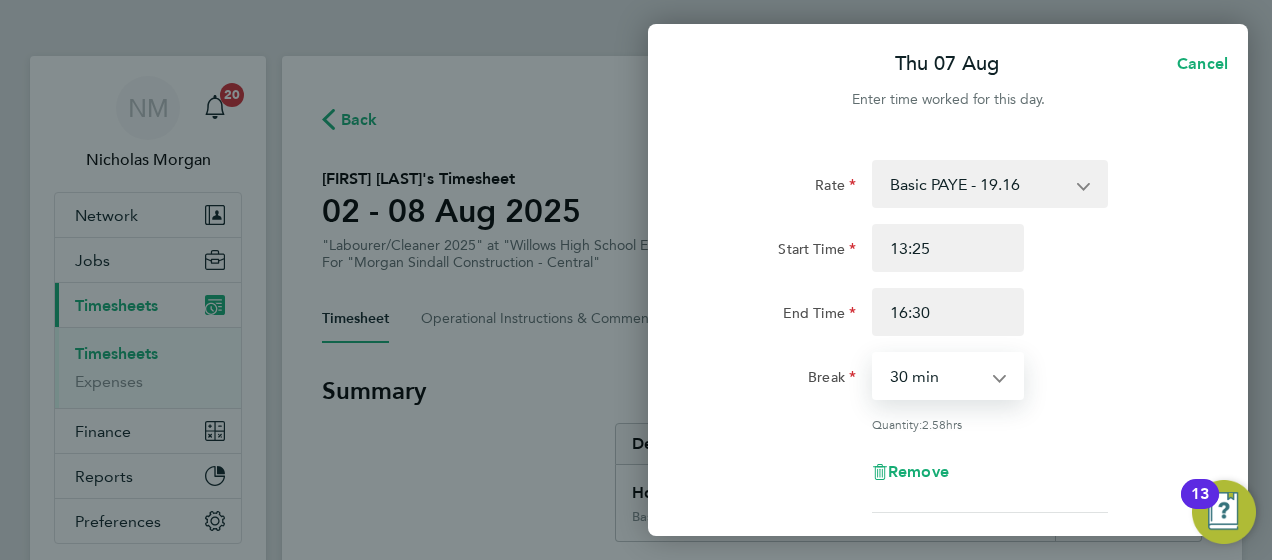 select on "0" 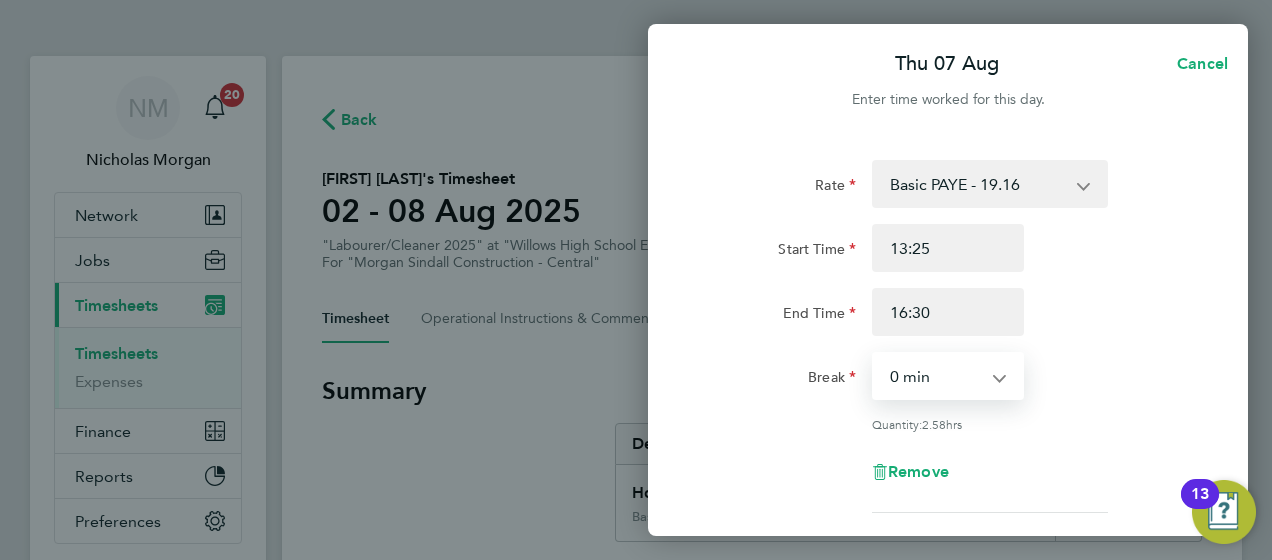 click on "0 min   15 min   30 min   45 min   60 min   75 min   90 min" at bounding box center [936, 376] 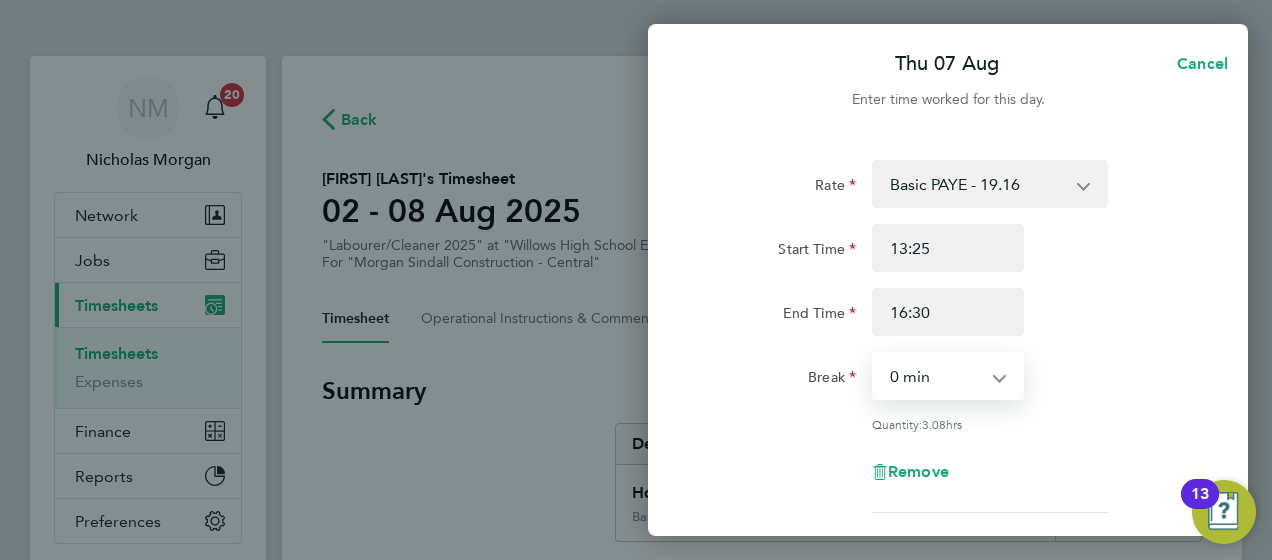 scroll, scrollTop: 343, scrollLeft: 0, axis: vertical 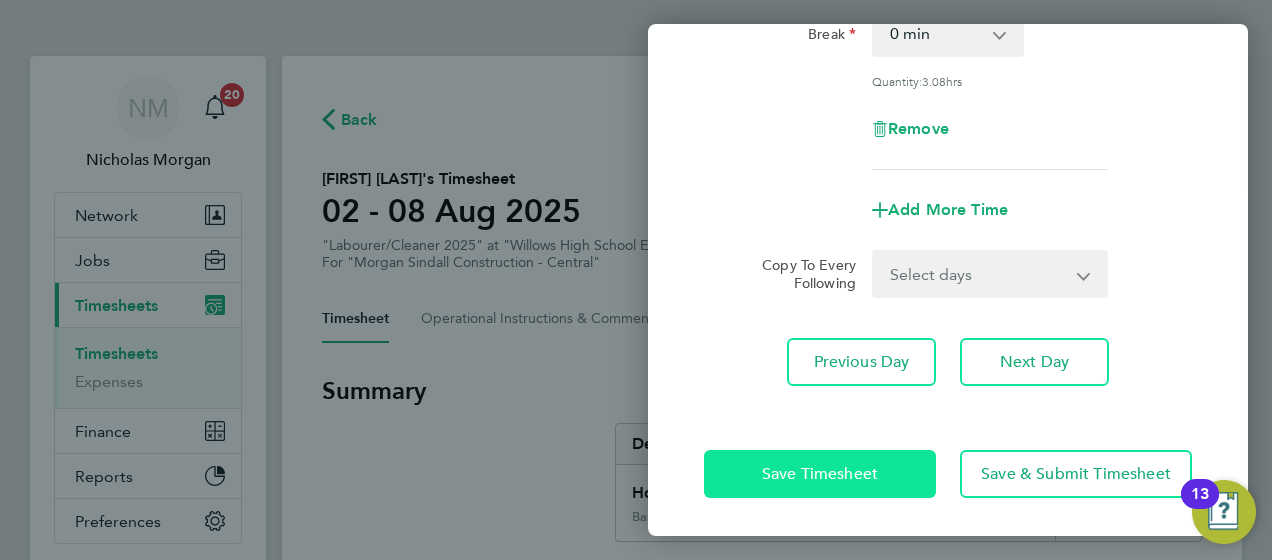 click on "Save Timesheet" 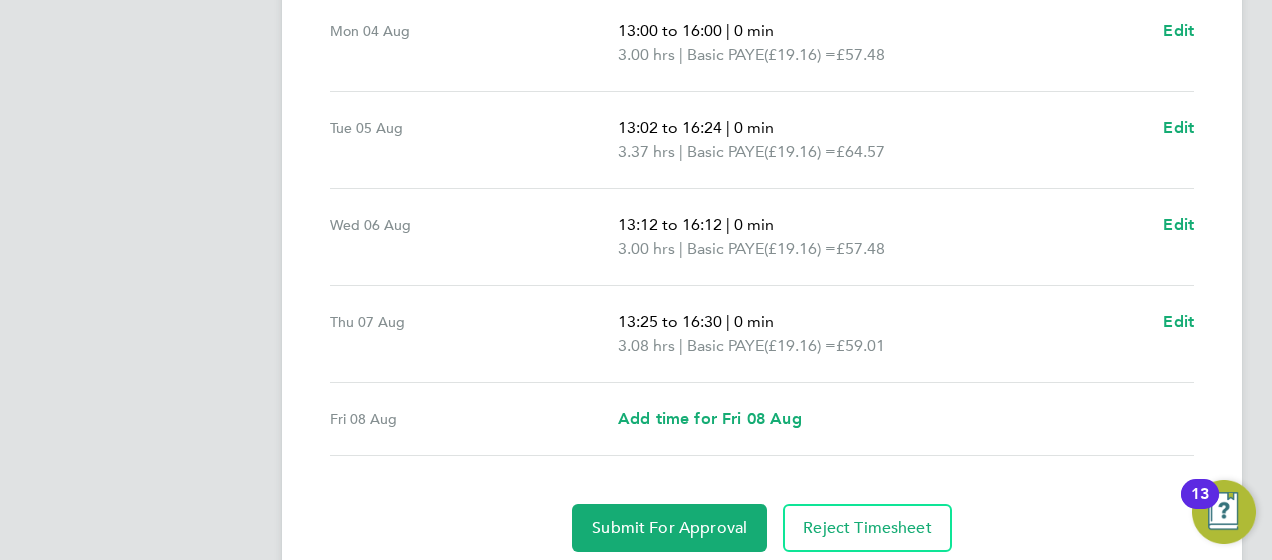 scroll, scrollTop: 792, scrollLeft: 0, axis: vertical 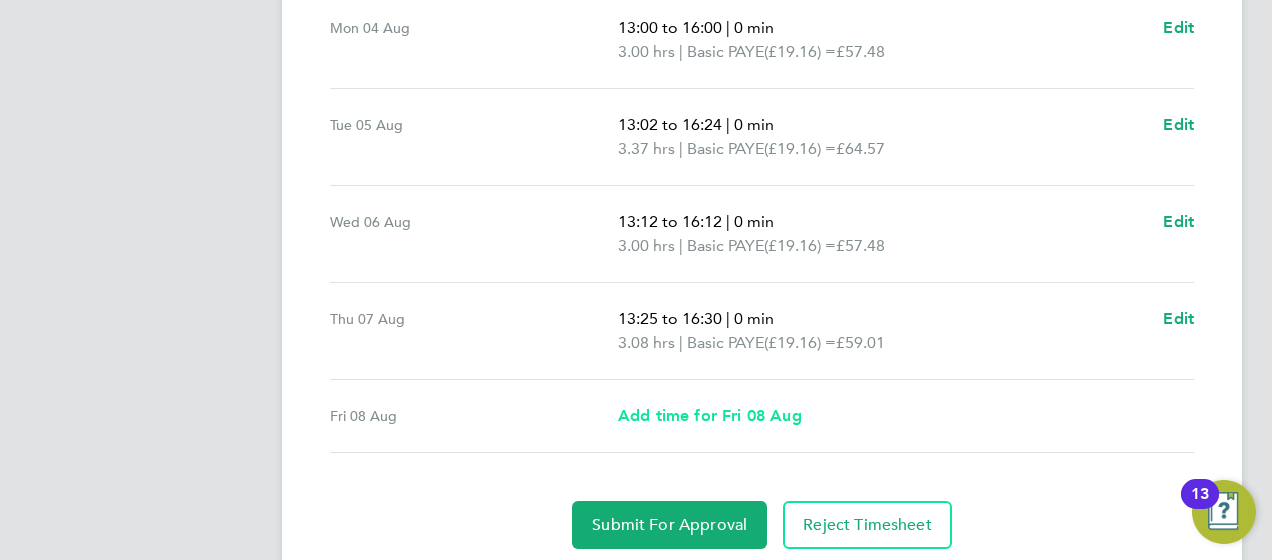 click on "Add time for Fri 08 Aug" at bounding box center [710, 415] 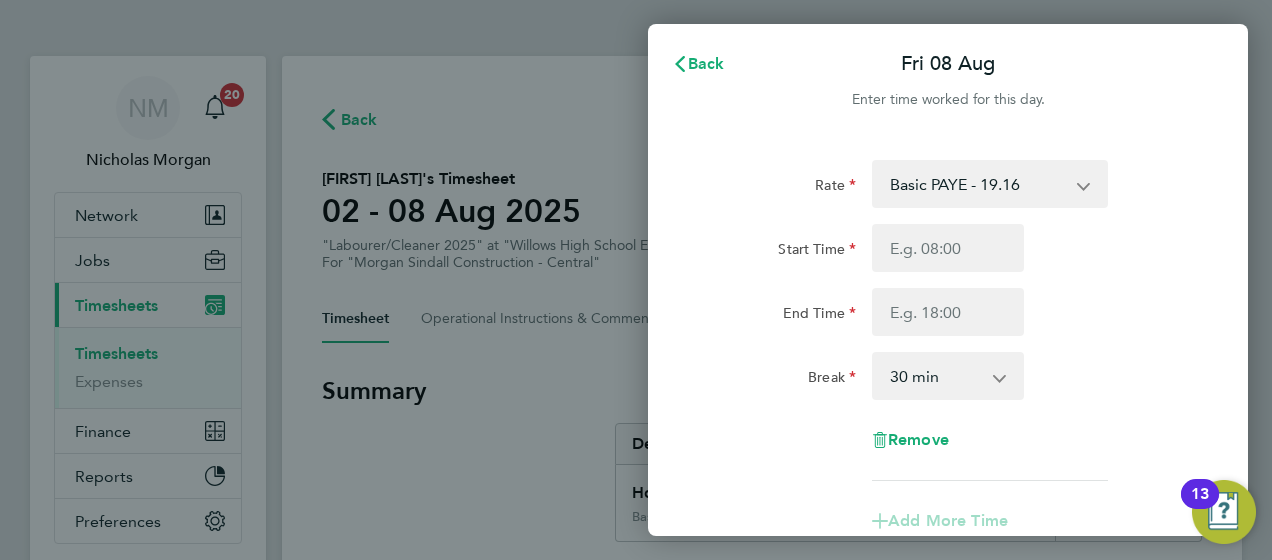 scroll, scrollTop: 0, scrollLeft: 0, axis: both 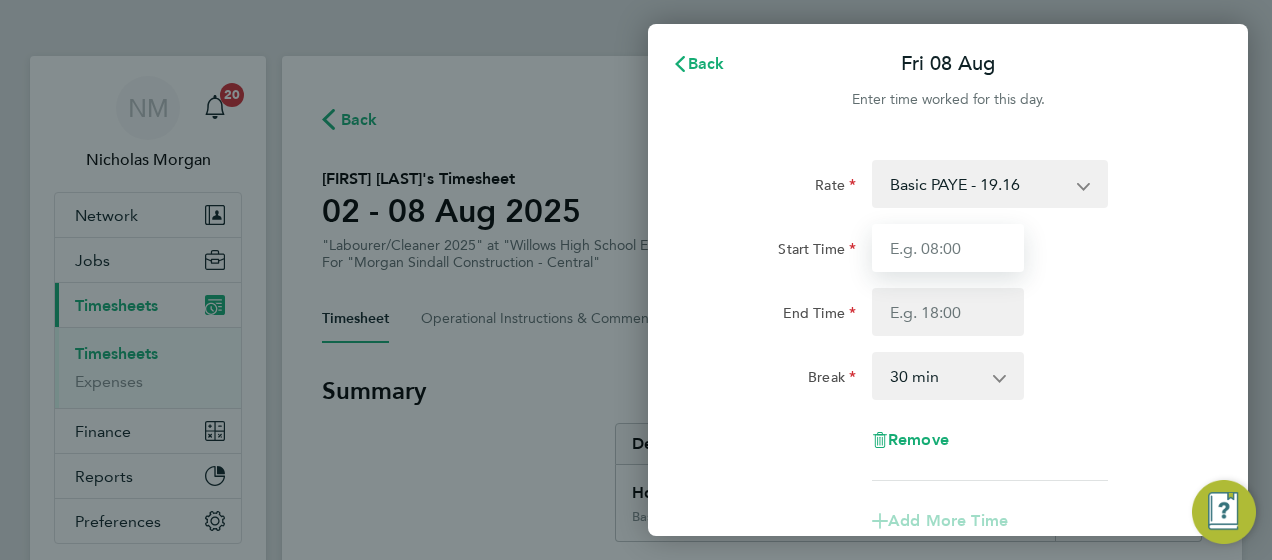 click on "Start Time" at bounding box center (948, 248) 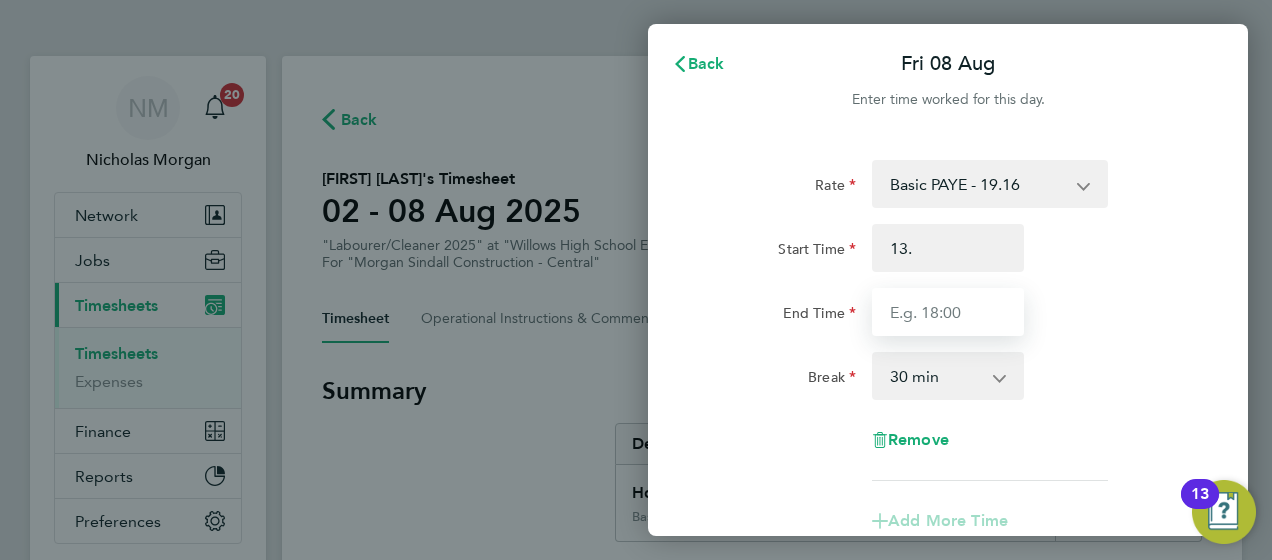 type on "13:00" 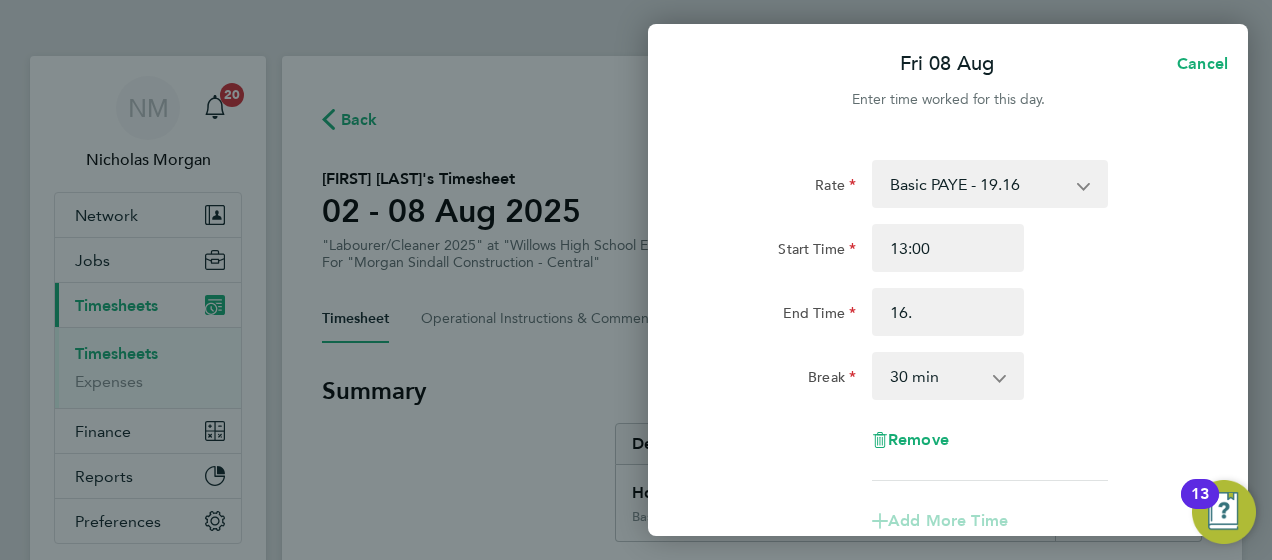 type on "16:00" 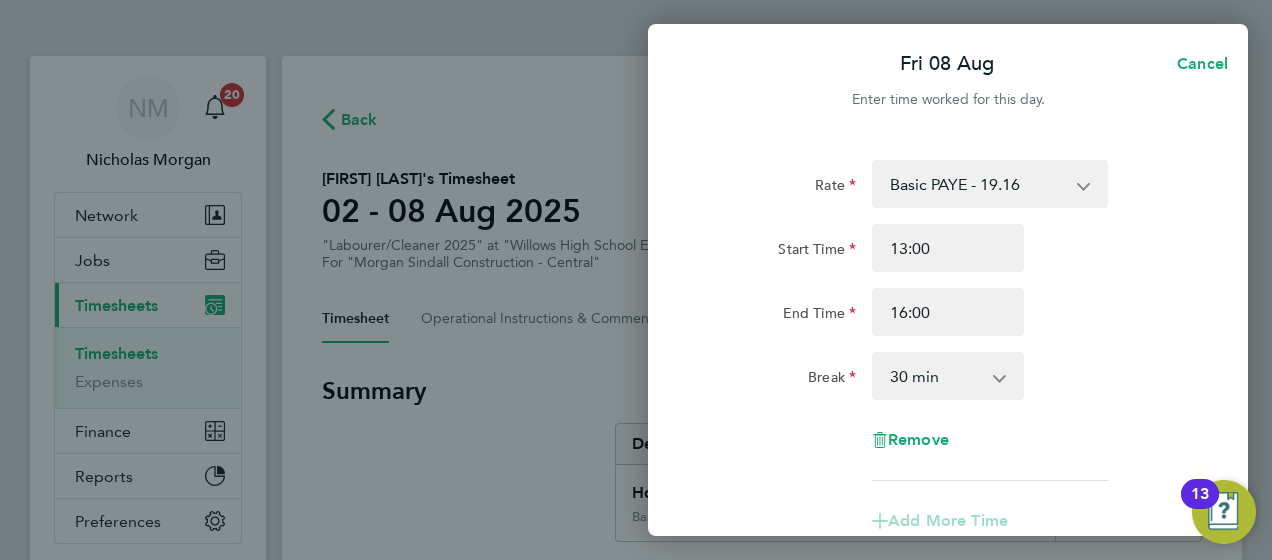click on "0 min   15 min   30 min   45 min   60 min   75 min   90 min" at bounding box center (936, 376) 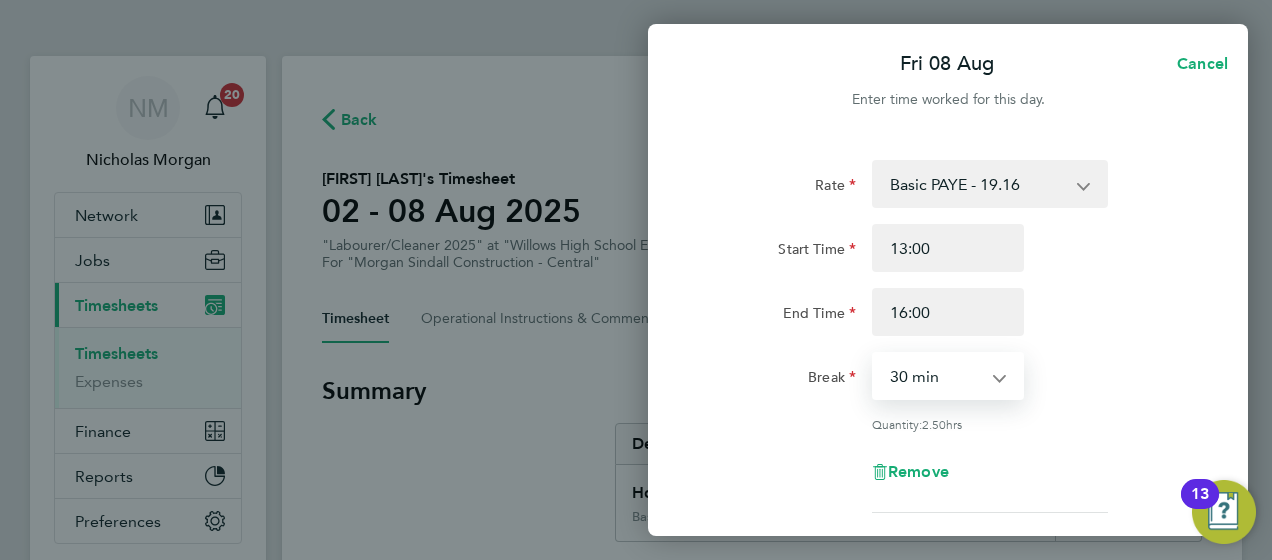 select on "0" 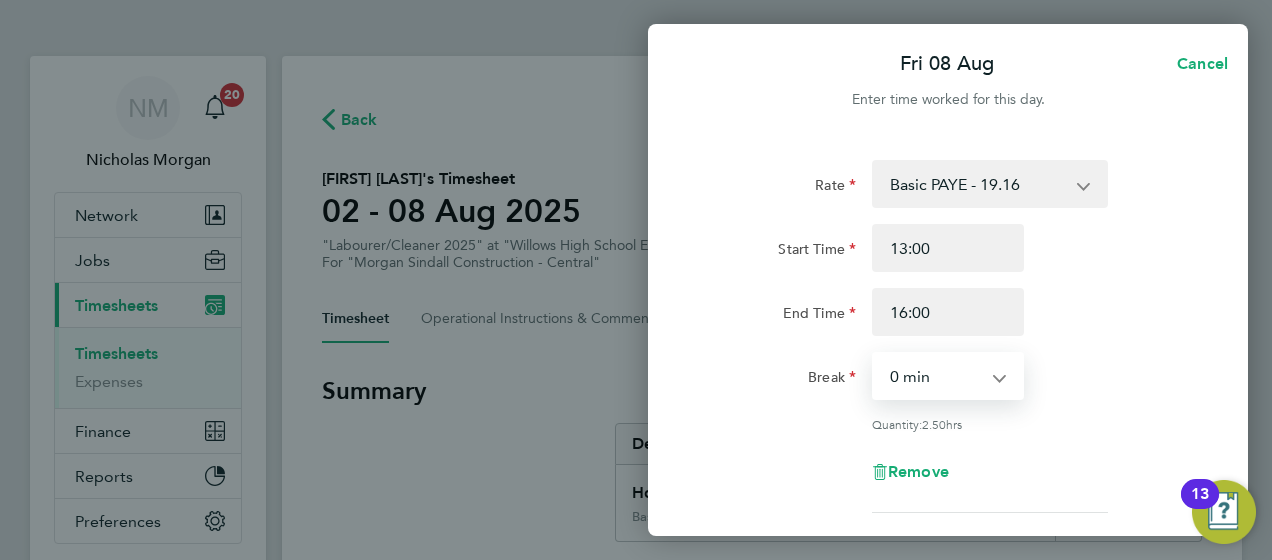 click on "0 min   15 min   30 min   45 min   60 min   75 min   90 min" at bounding box center (936, 376) 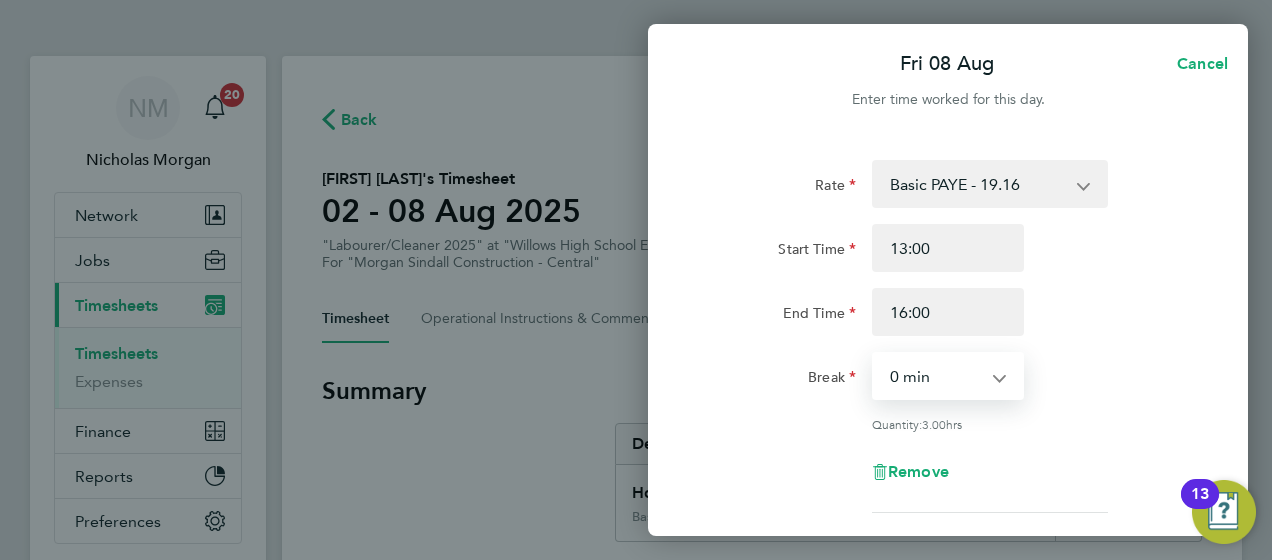 scroll, scrollTop: 295, scrollLeft: 0, axis: vertical 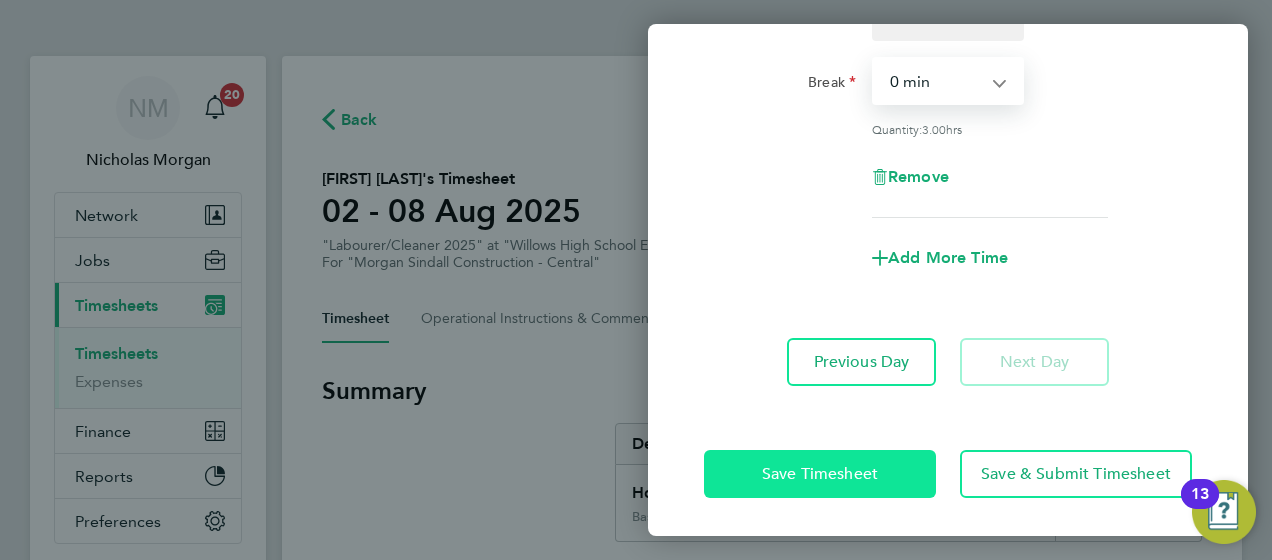 click on "Save Timesheet" 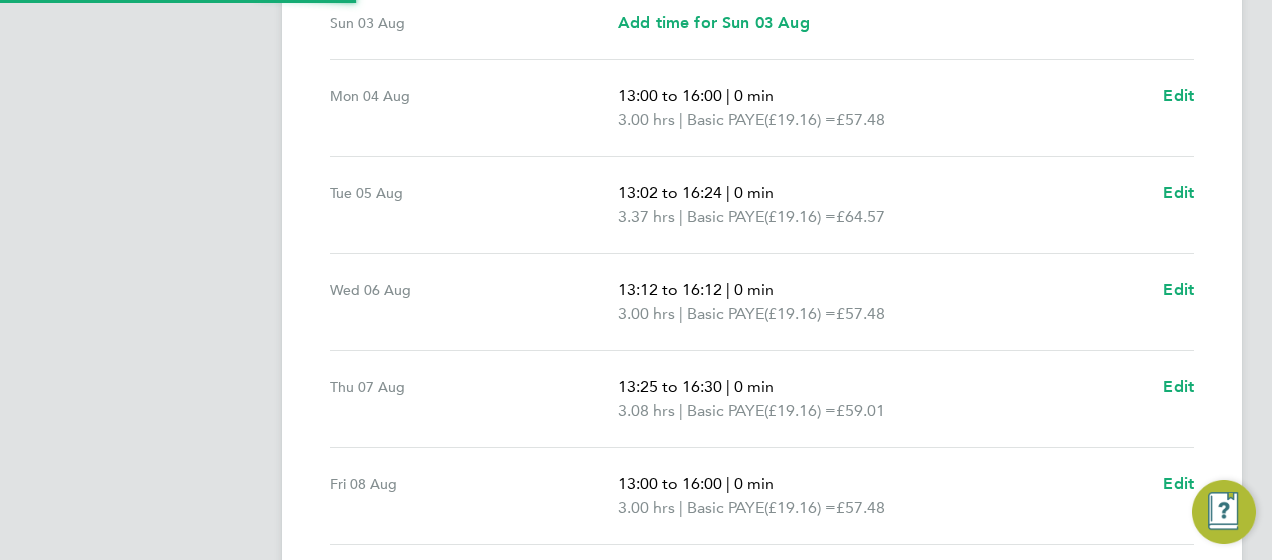 scroll, scrollTop: 881, scrollLeft: 0, axis: vertical 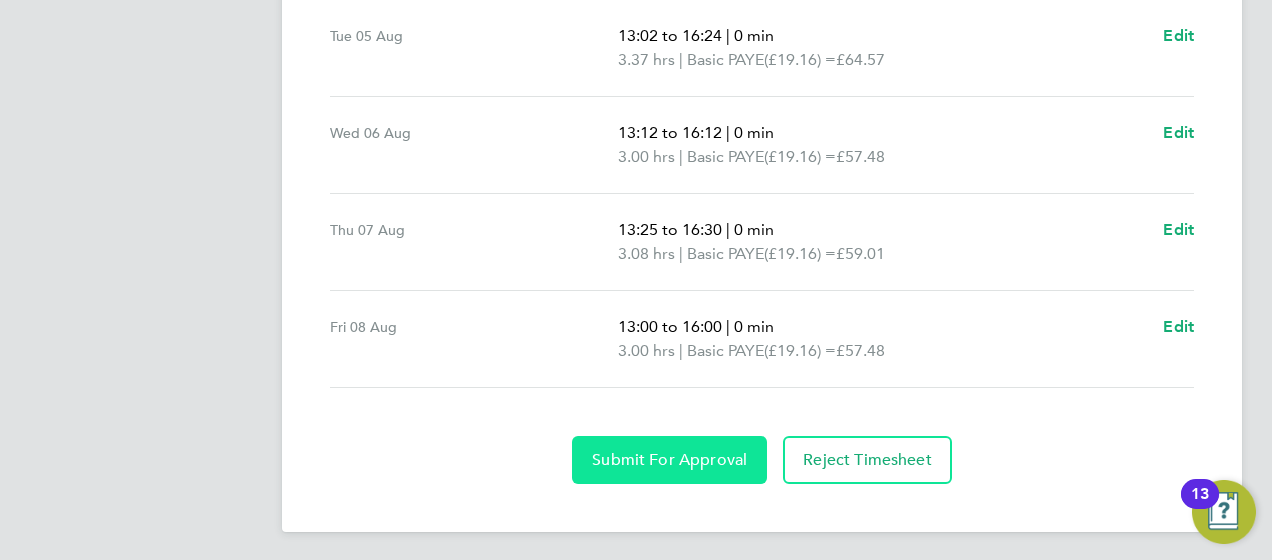 click on "Submit For Approval" 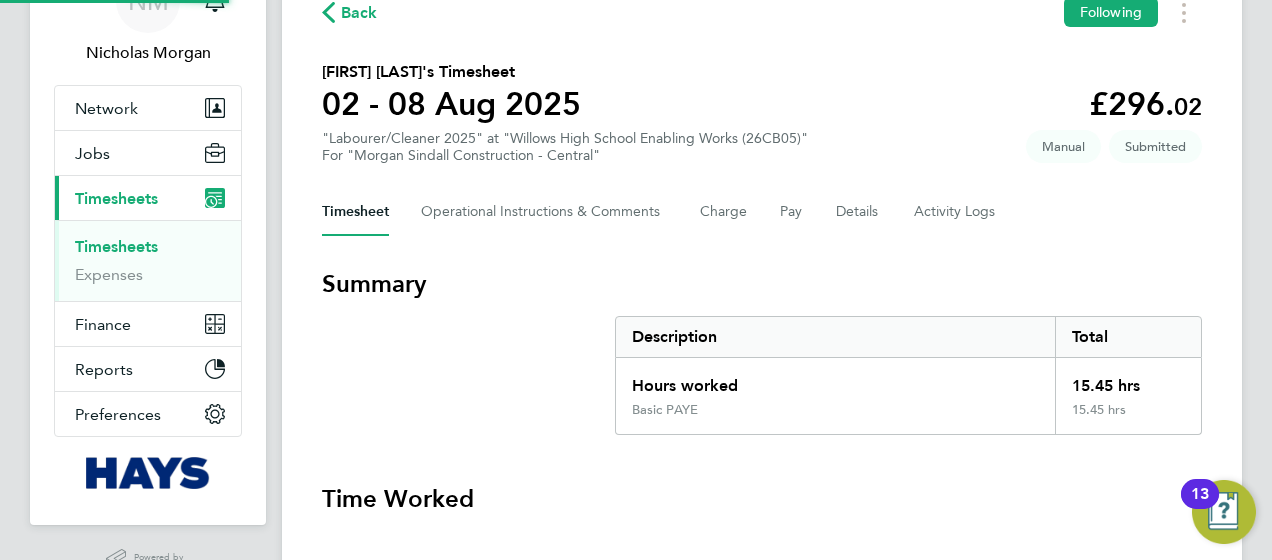 scroll, scrollTop: 0, scrollLeft: 0, axis: both 